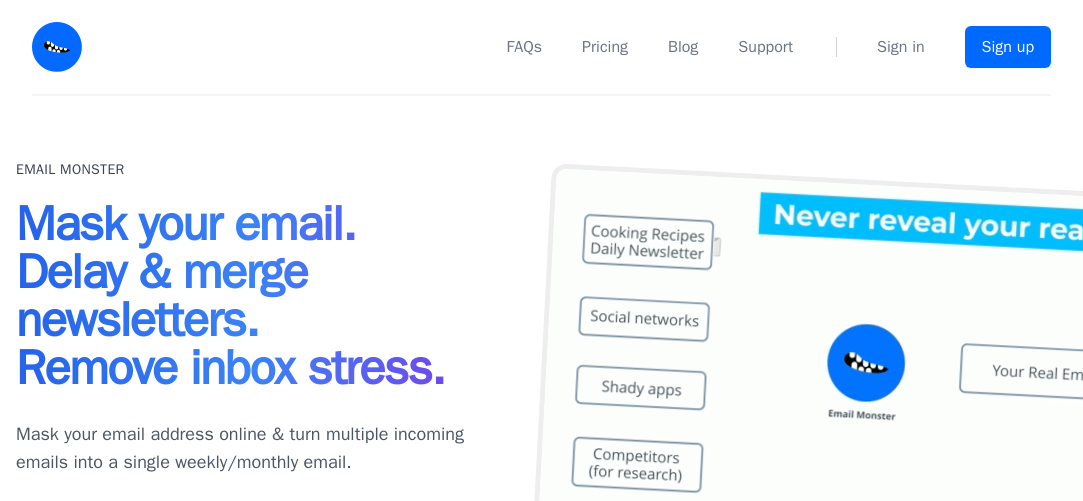 scroll, scrollTop: 0, scrollLeft: 0, axis: both 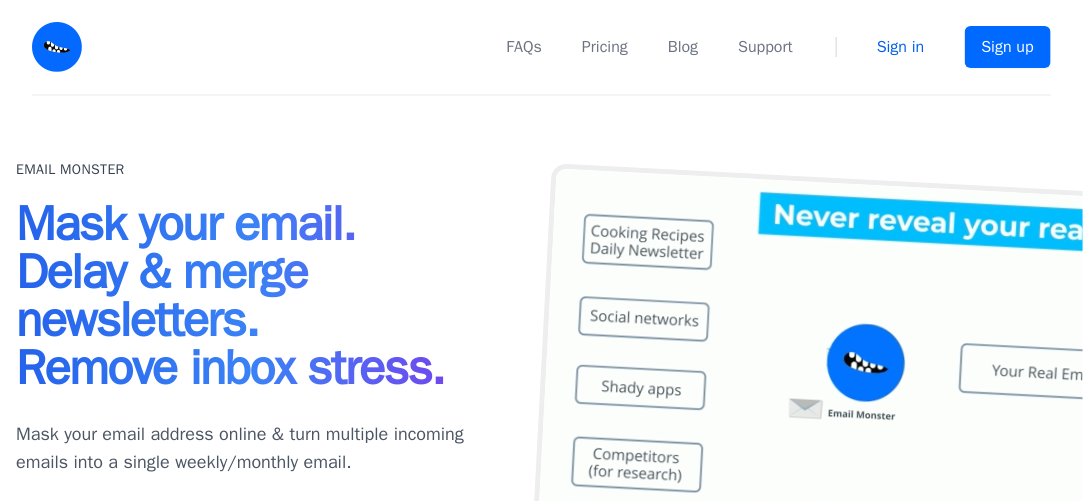 click on "Sign in" at bounding box center (901, 47) 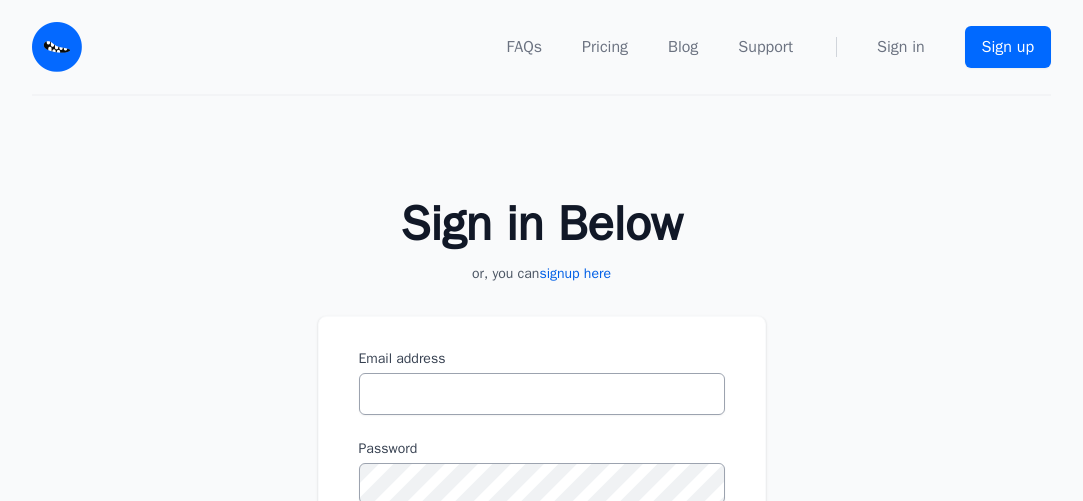 scroll, scrollTop: 0, scrollLeft: 0, axis: both 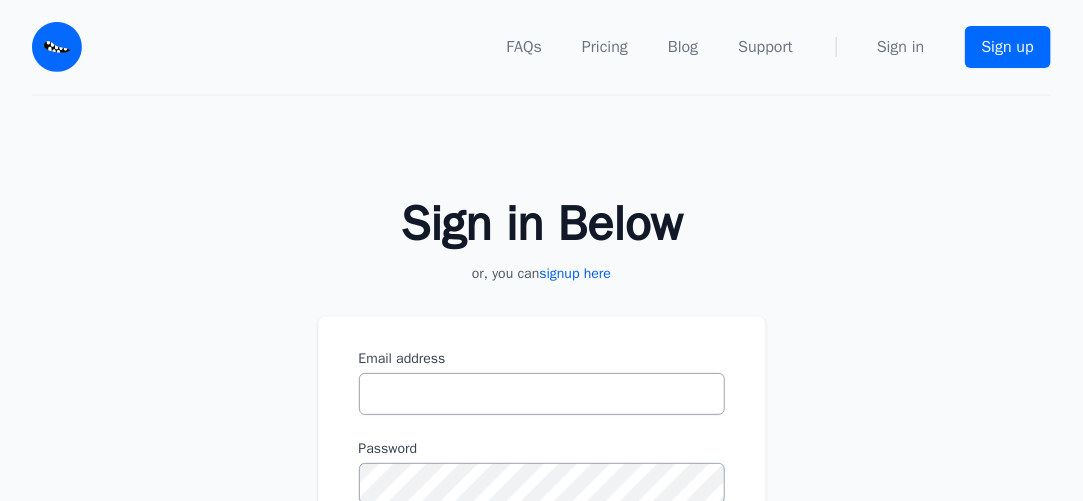click on "Email address" at bounding box center [542, 394] 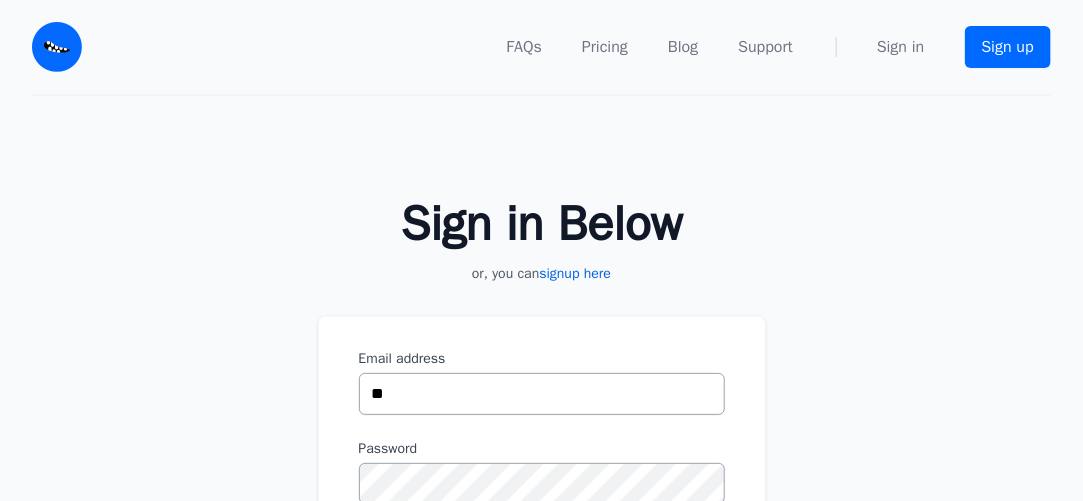type on "*" 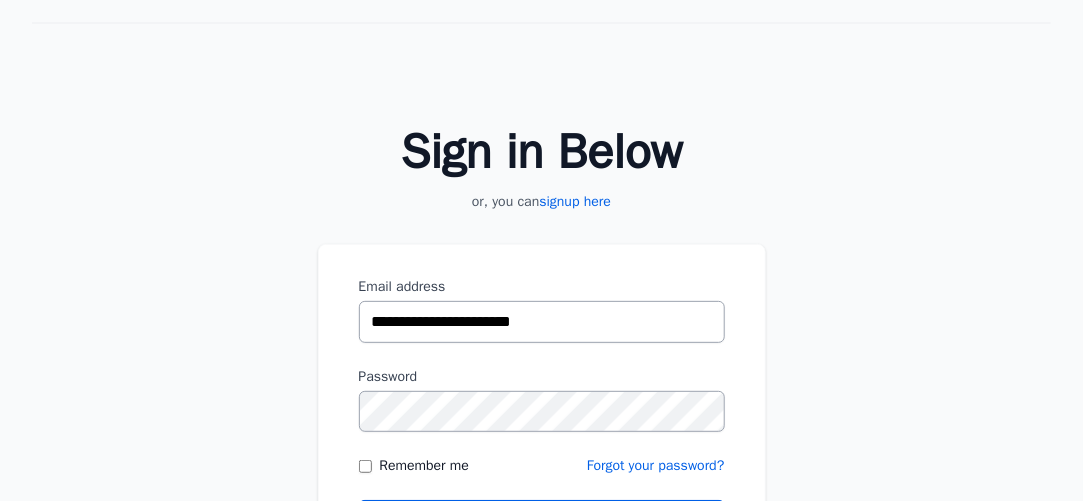 scroll, scrollTop: 100, scrollLeft: 0, axis: vertical 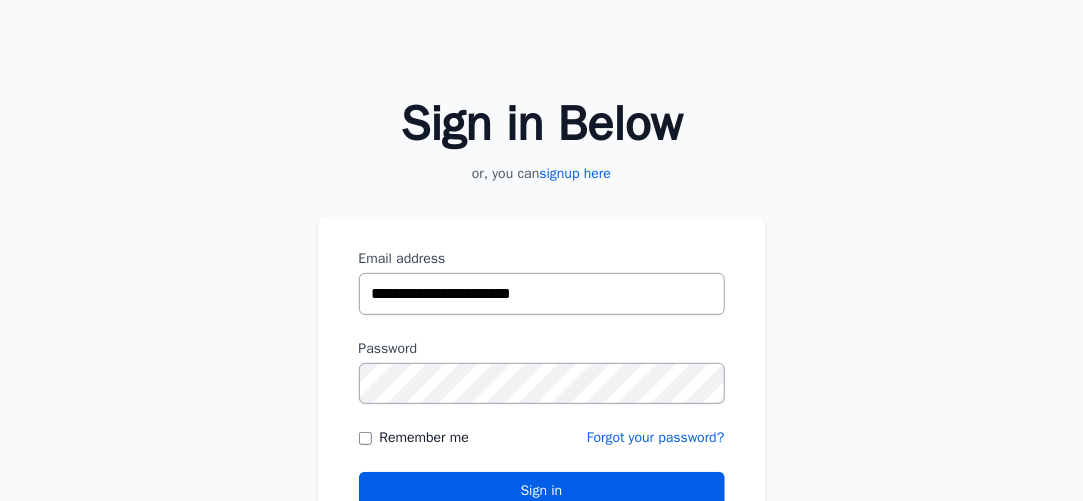 type on "**********" 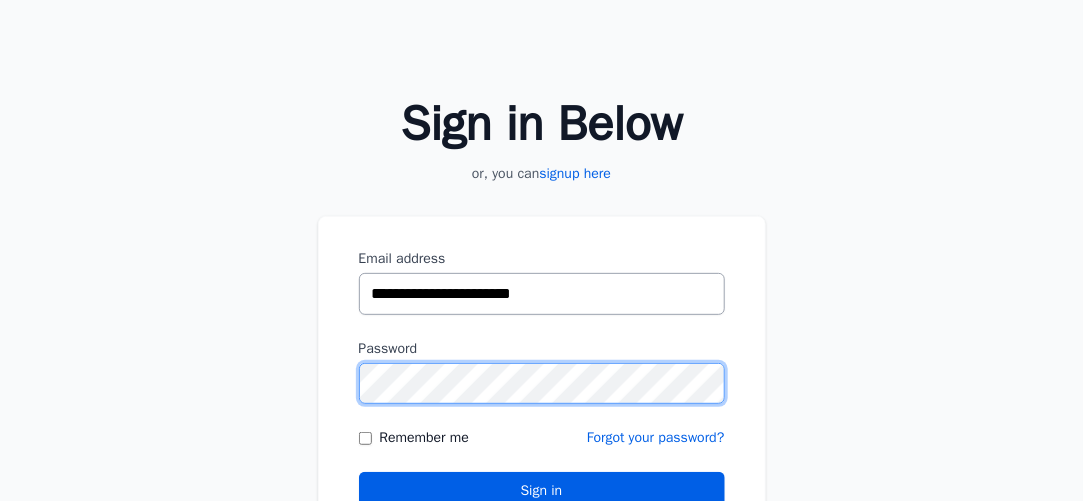 click on "Sign in" at bounding box center (542, 491) 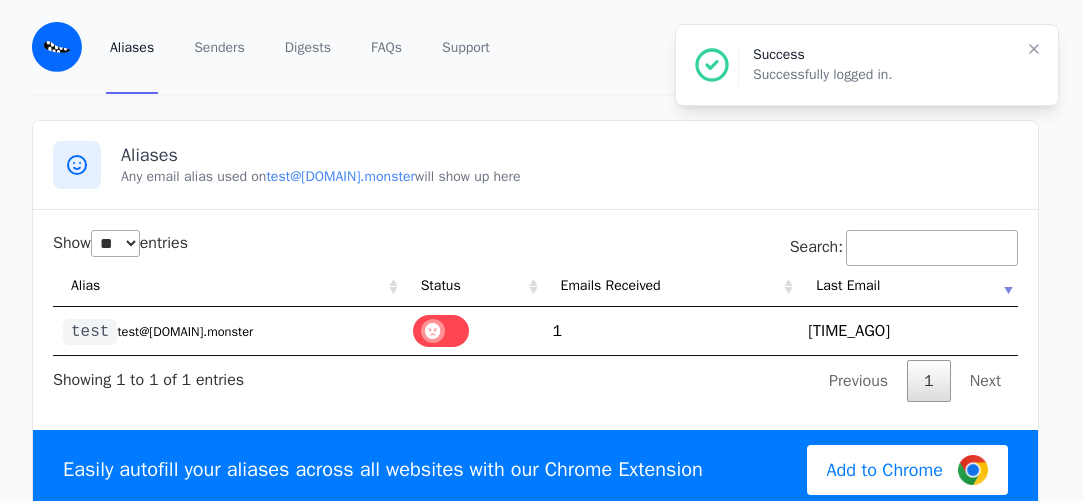 select on "**" 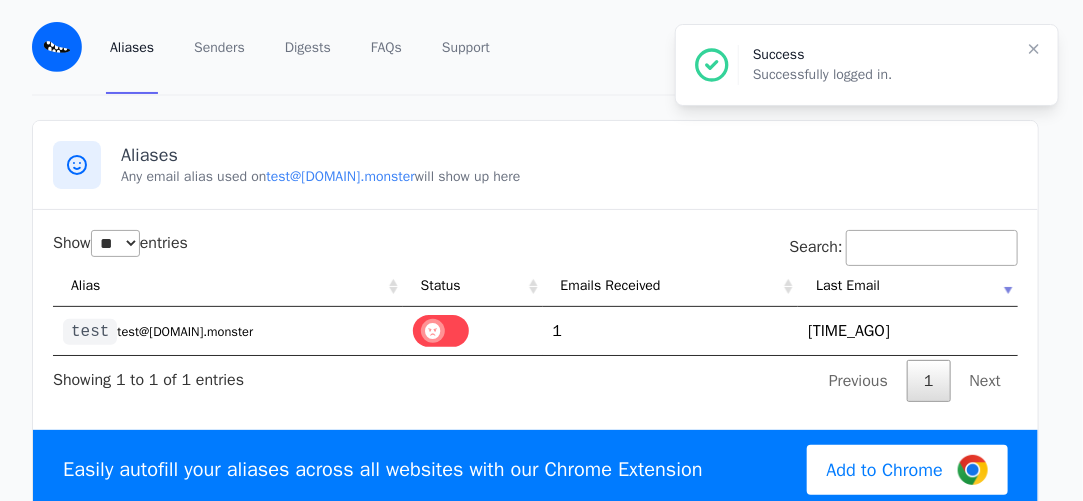 scroll, scrollTop: 0, scrollLeft: 0, axis: both 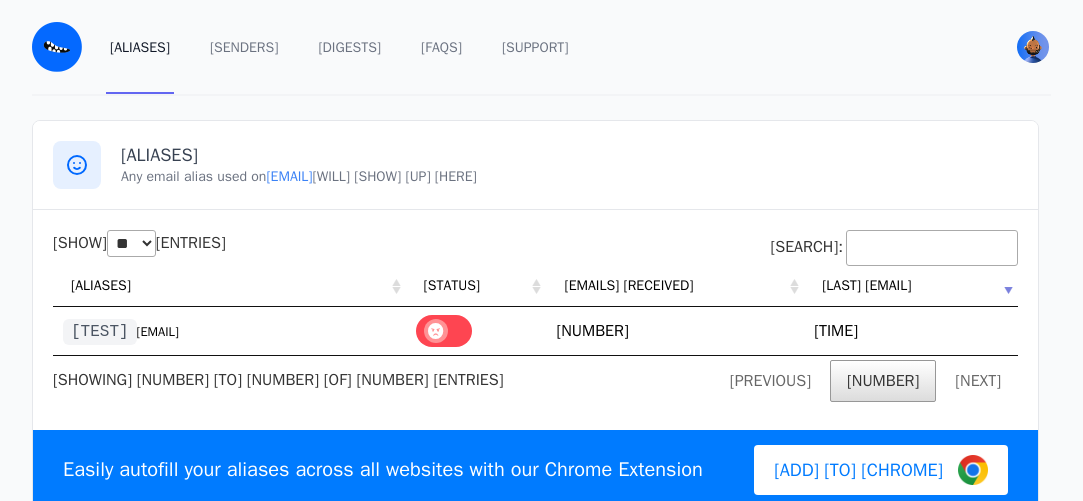 select on "**" 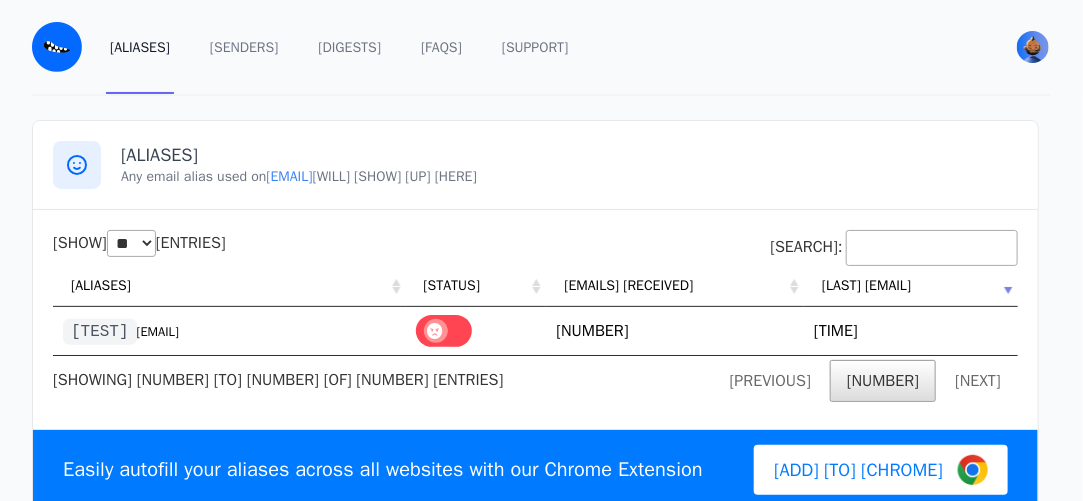 scroll, scrollTop: 0, scrollLeft: 0, axis: both 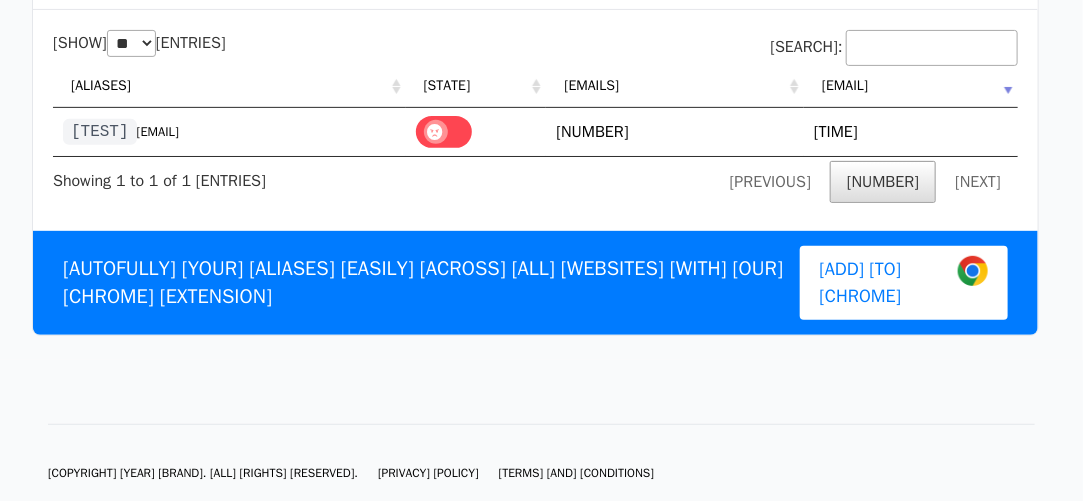 click on "Añadir a Chrome" at bounding box center (861, 282) 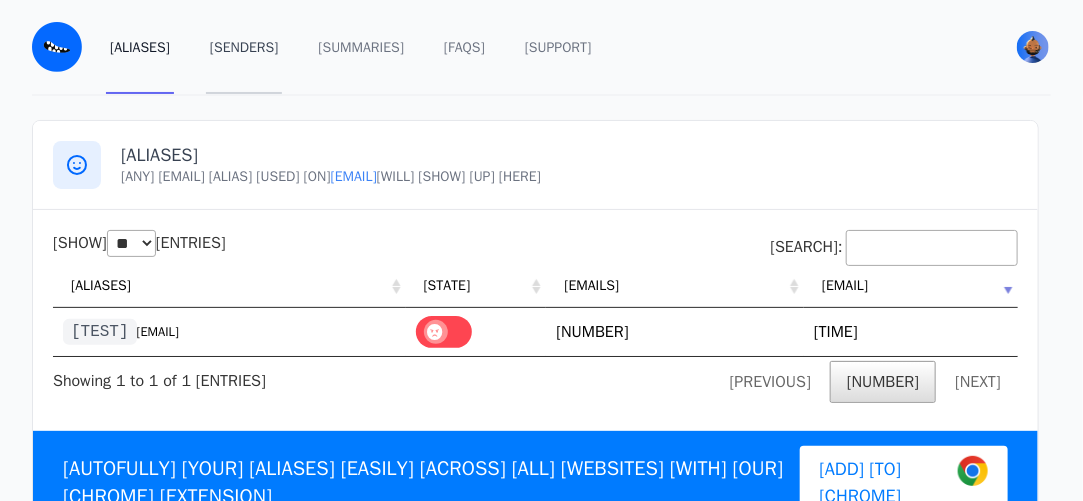 click on "Remitentes" at bounding box center [244, 48] 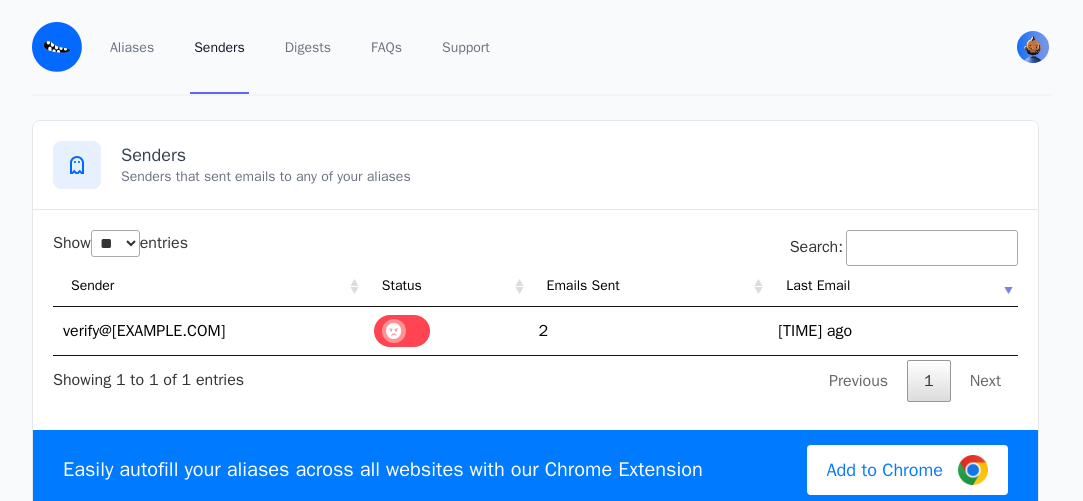 select on "**" 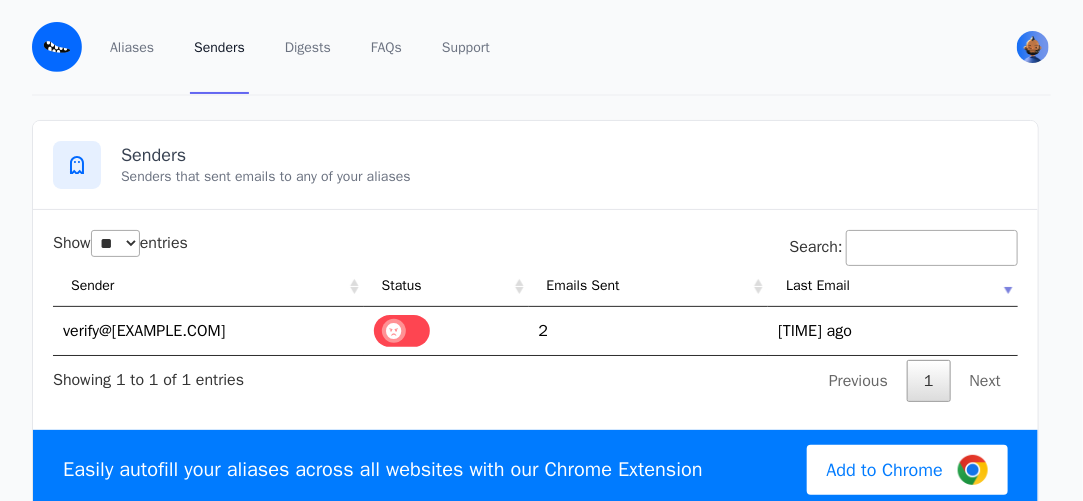 scroll, scrollTop: 0, scrollLeft: 0, axis: both 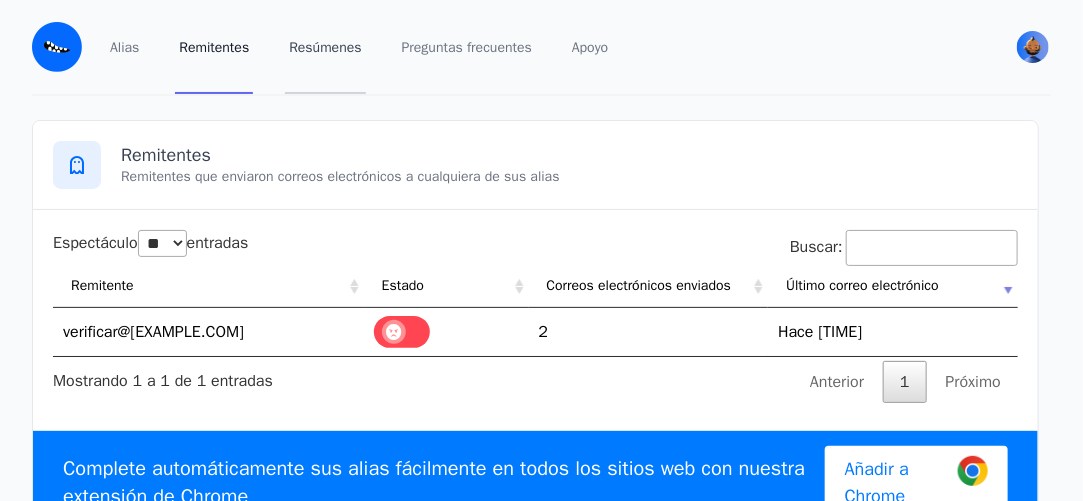 click on "Resúmenes" at bounding box center (325, 47) 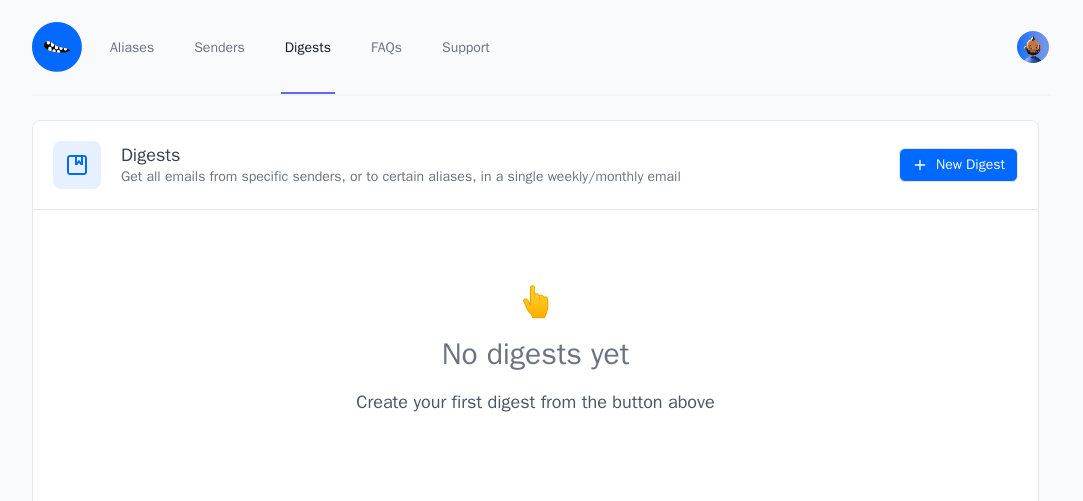 scroll, scrollTop: 0, scrollLeft: 0, axis: both 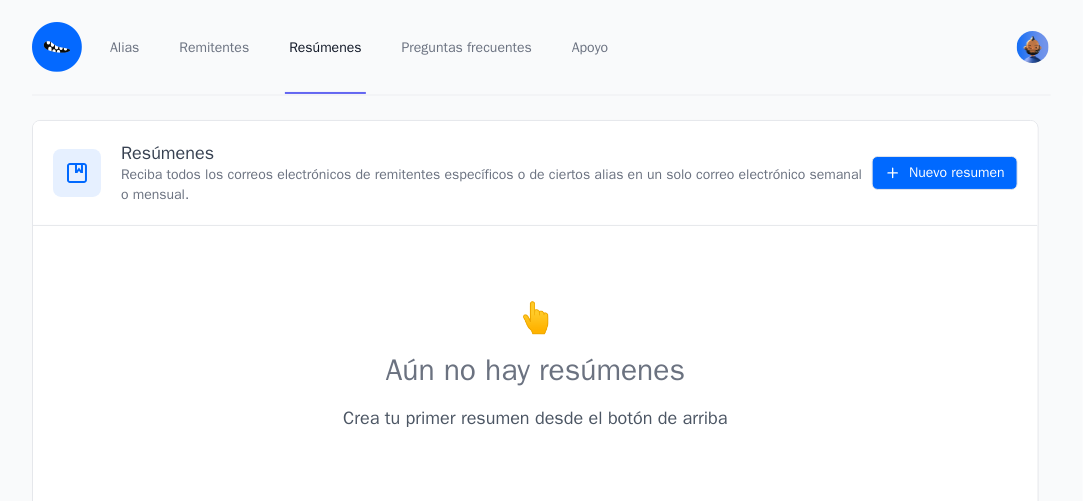 click at bounding box center [57, 47] 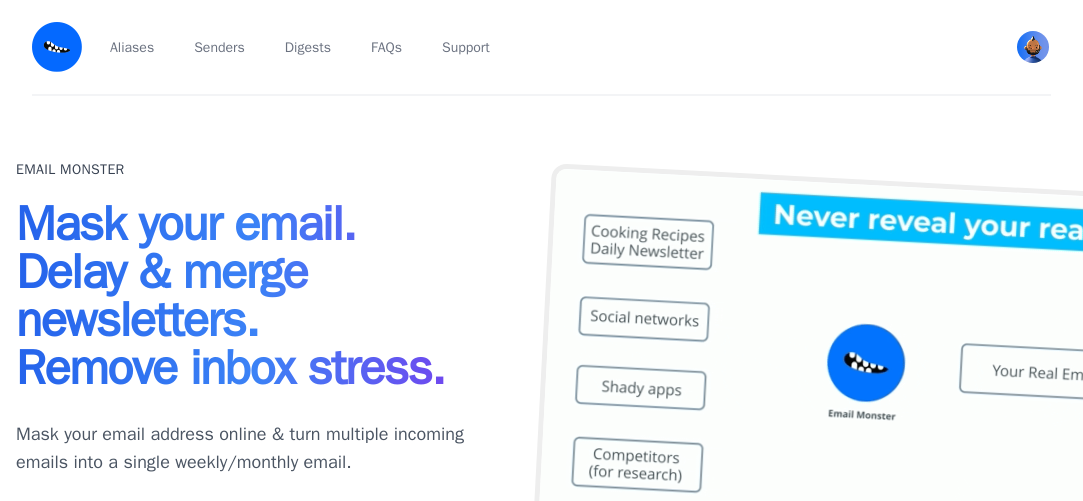 scroll, scrollTop: 0, scrollLeft: 0, axis: both 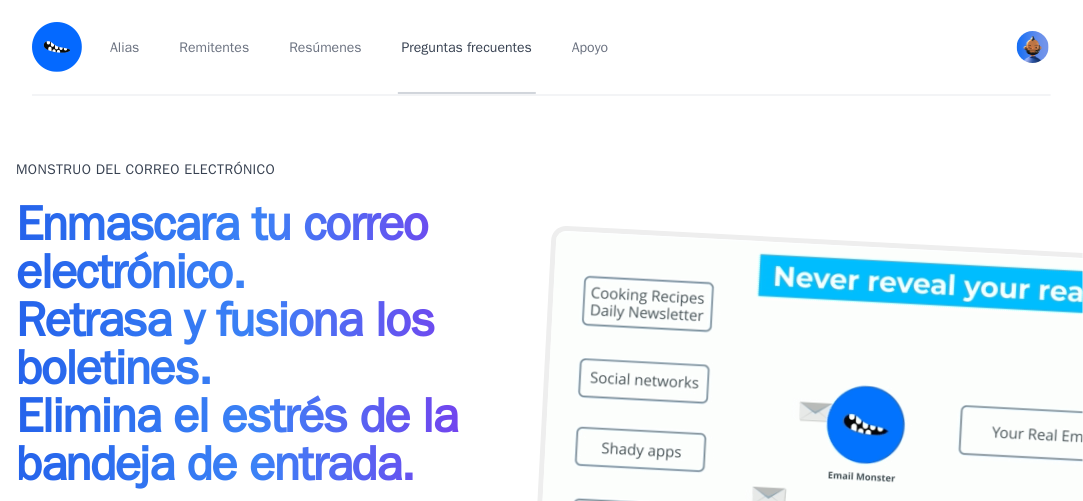 click on "Preguntas frecuentes" at bounding box center (467, 47) 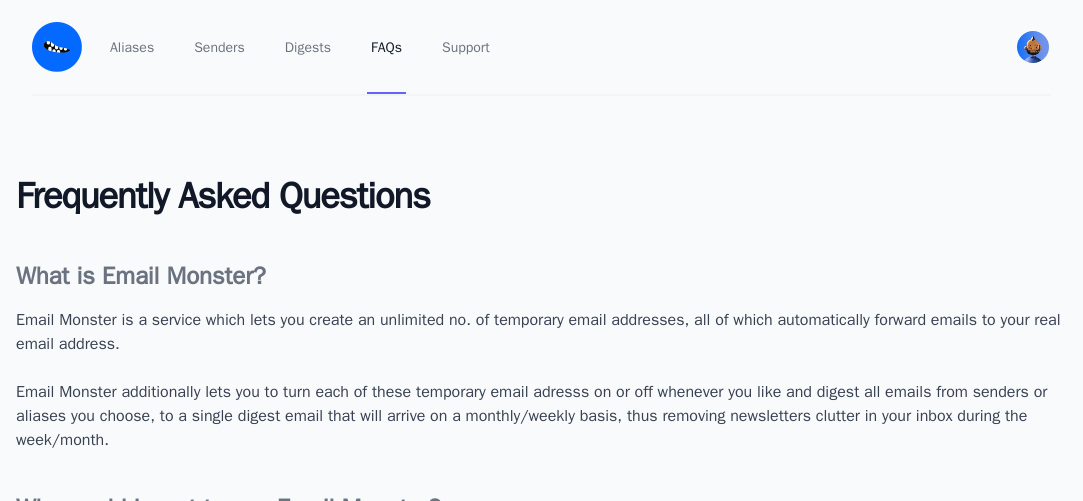scroll, scrollTop: 0, scrollLeft: 0, axis: both 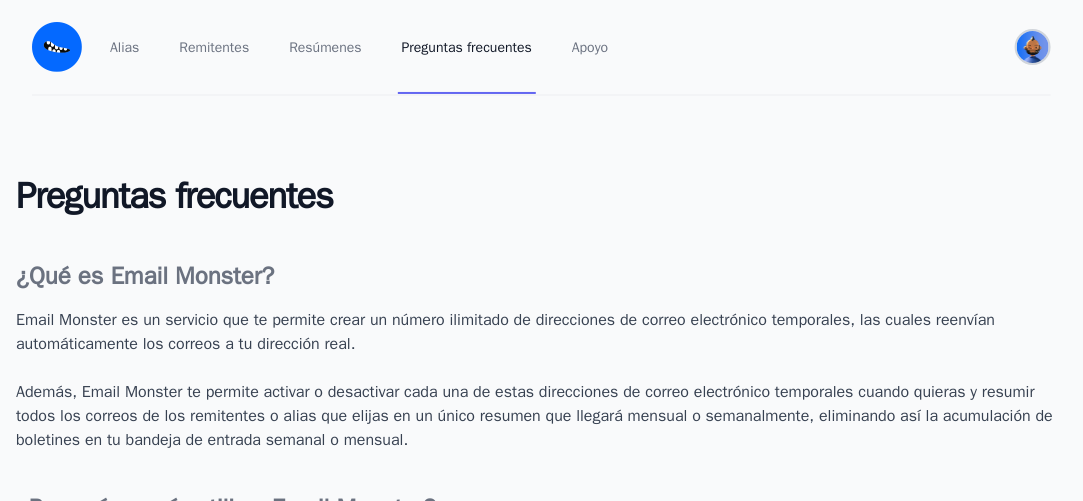 click at bounding box center [1033, 47] 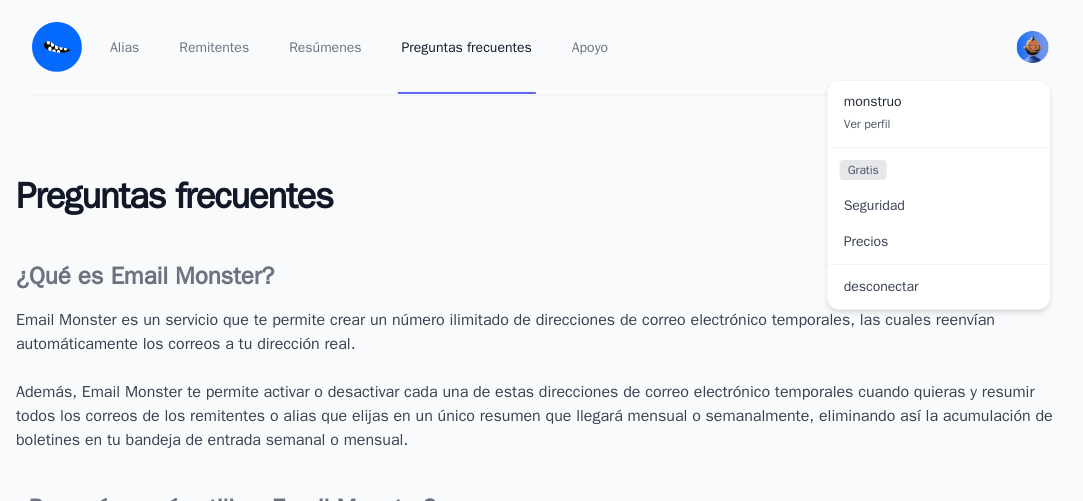 click on "monstruo" at bounding box center (873, 101) 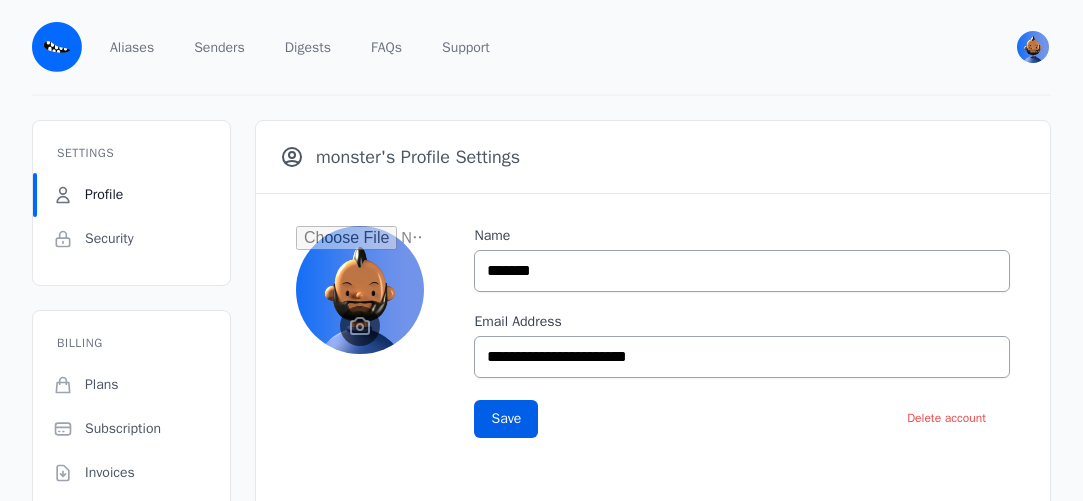 scroll, scrollTop: 0, scrollLeft: 0, axis: both 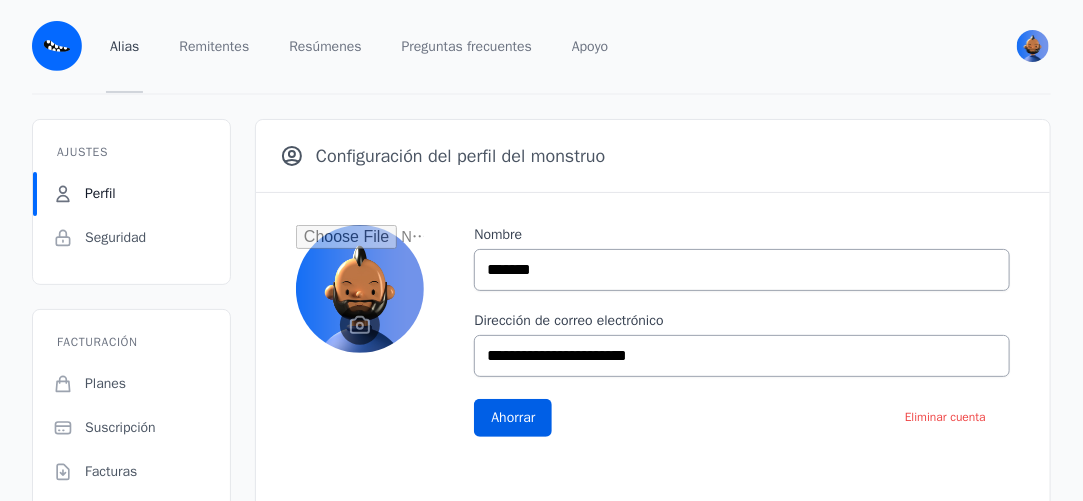 click on "Alias" at bounding box center (124, 46) 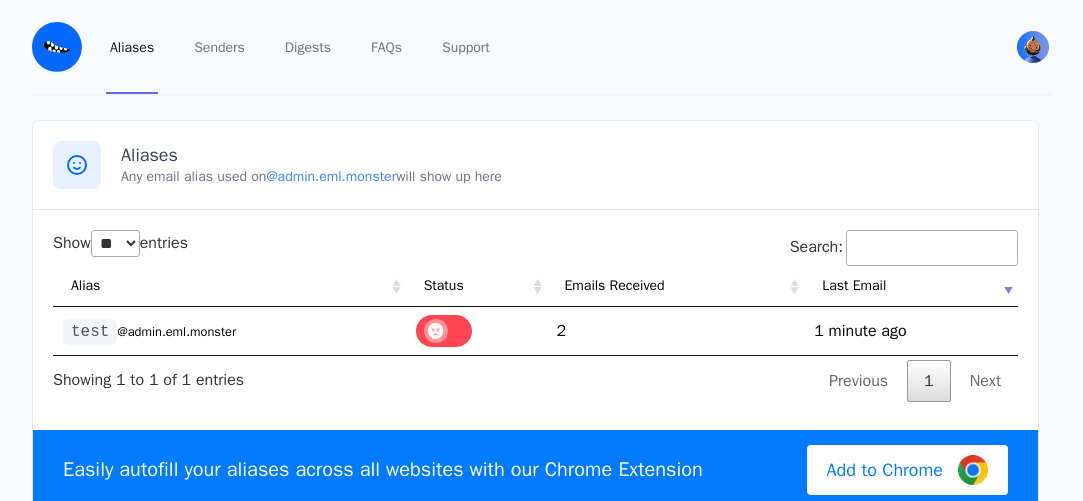 select on "**" 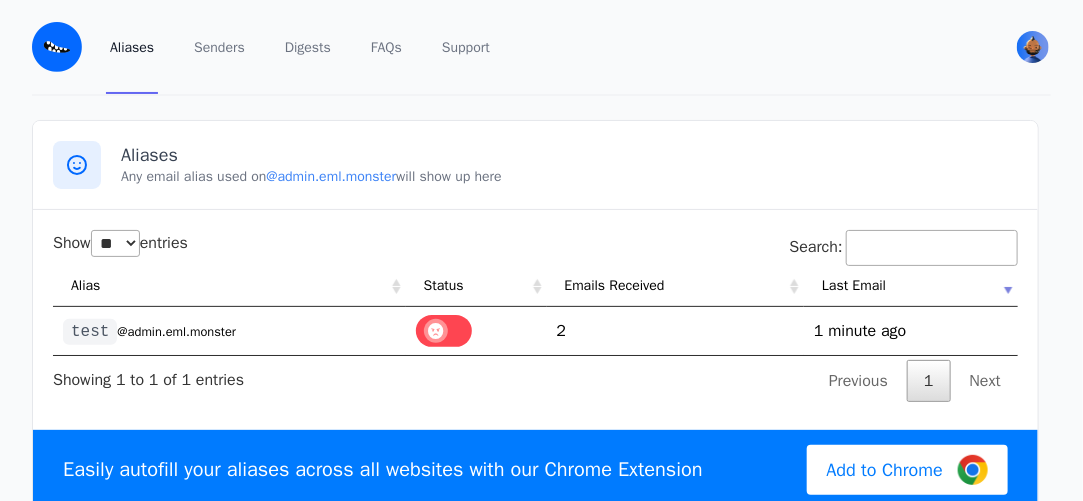 scroll, scrollTop: 0, scrollLeft: 0, axis: both 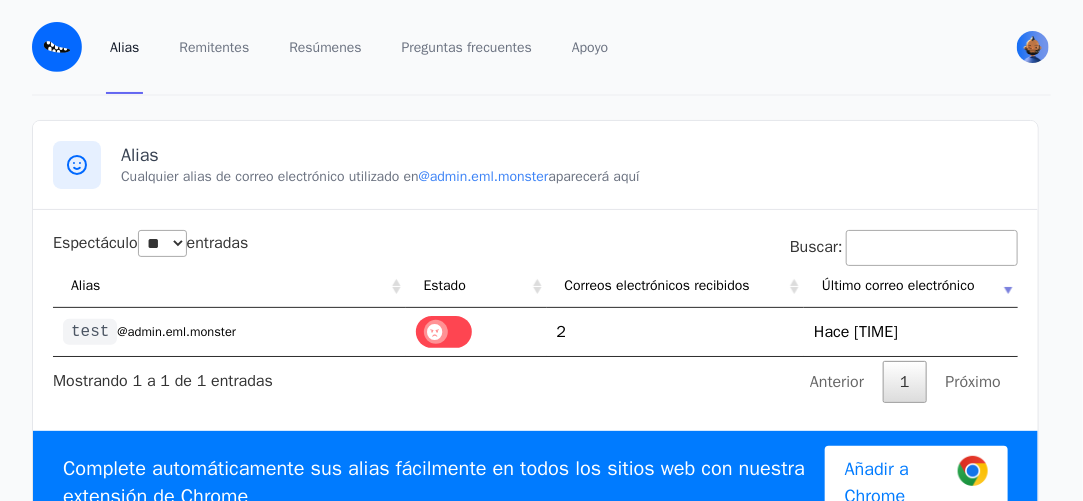 click on "Alias
Remitentes
Resúmenes
Preguntas frecuentes
Apoyo
monstruo
Ver perfil
Gratis
Seguridad
Precios" at bounding box center [541, 48] 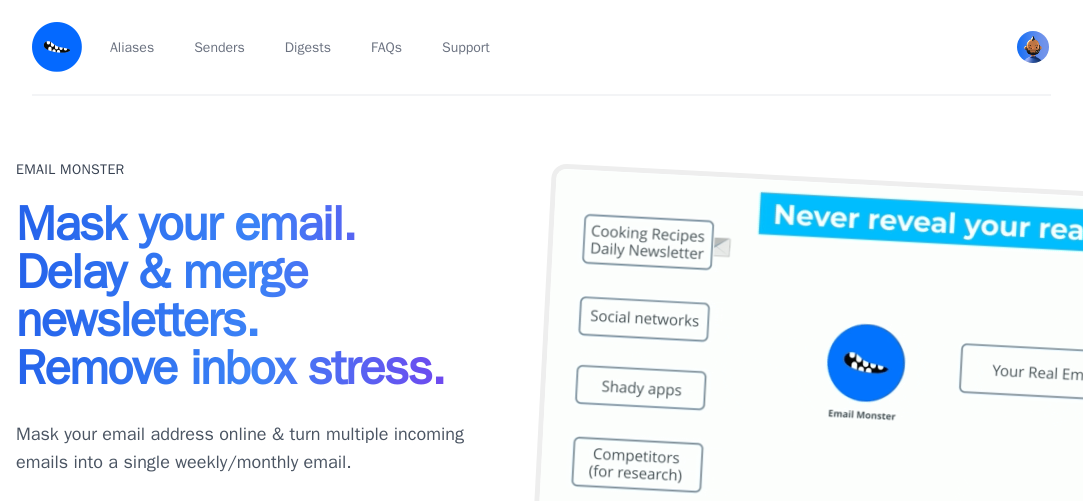 scroll, scrollTop: 0, scrollLeft: 0, axis: both 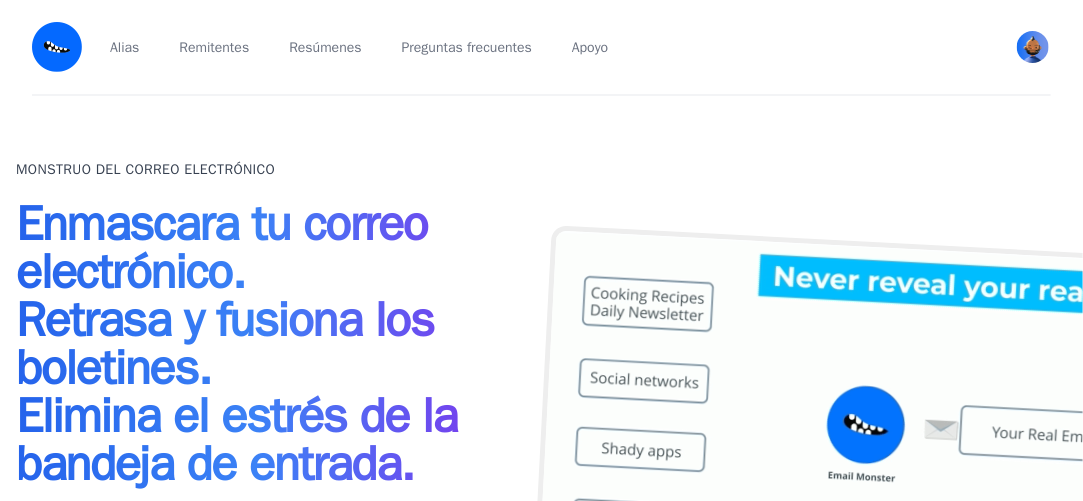 click on "Alias
Remitentes
Resúmenes
Preguntas frecuentes
Apoyo
monstruo
Ver perfil
Gratis
Seguridad
Precios" at bounding box center (541, 48) 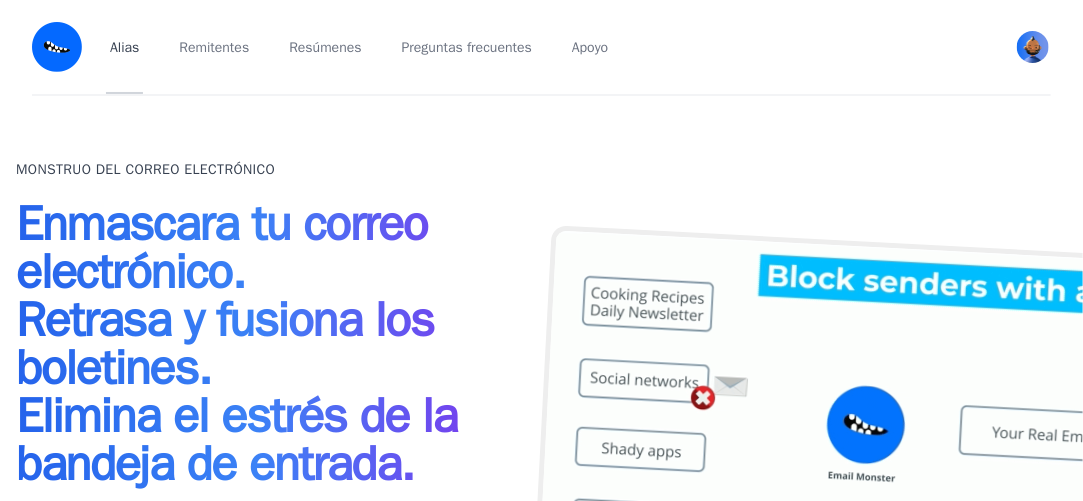 click on "Alias" at bounding box center (124, 47) 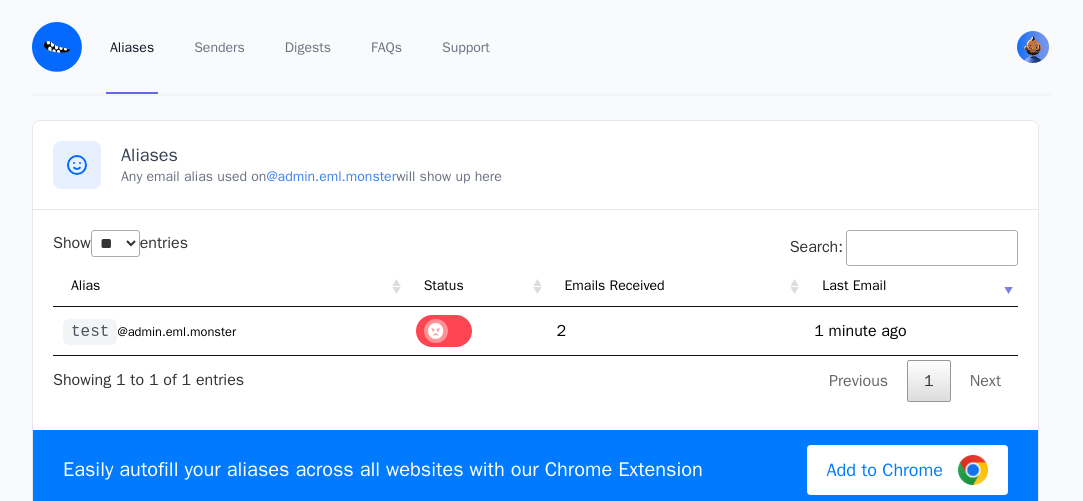 select on "**" 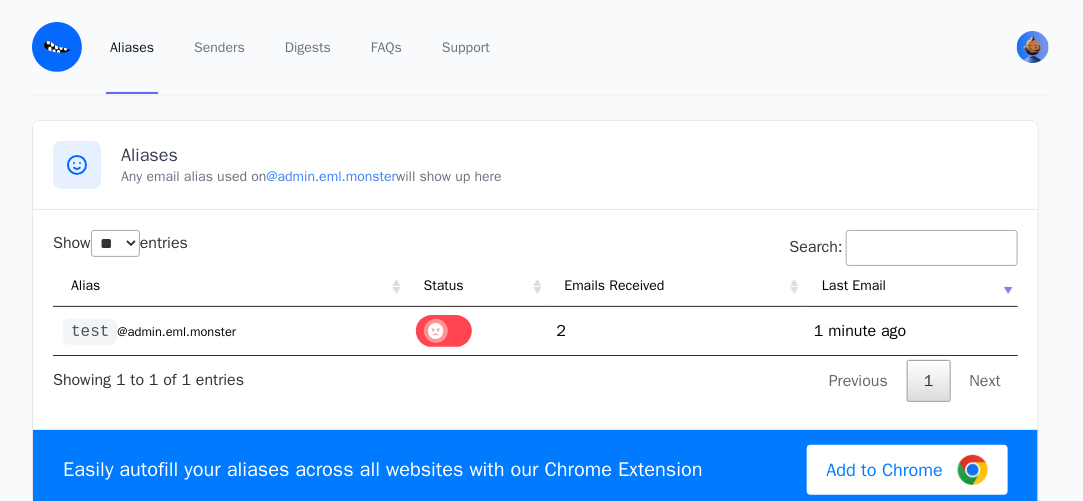 scroll, scrollTop: 0, scrollLeft: 0, axis: both 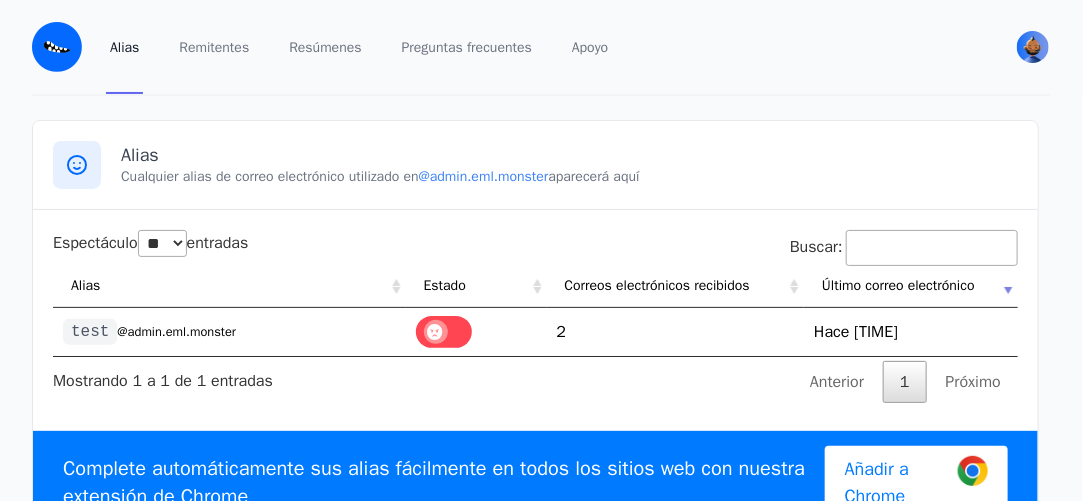 click on "@admin.eml.monster" at bounding box center [176, 332] 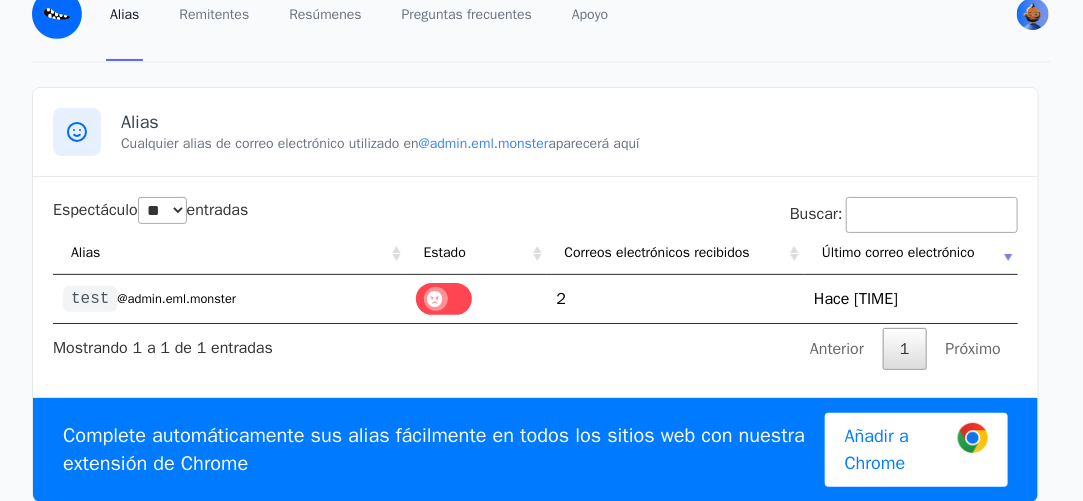 scroll, scrollTop: 0, scrollLeft: 0, axis: both 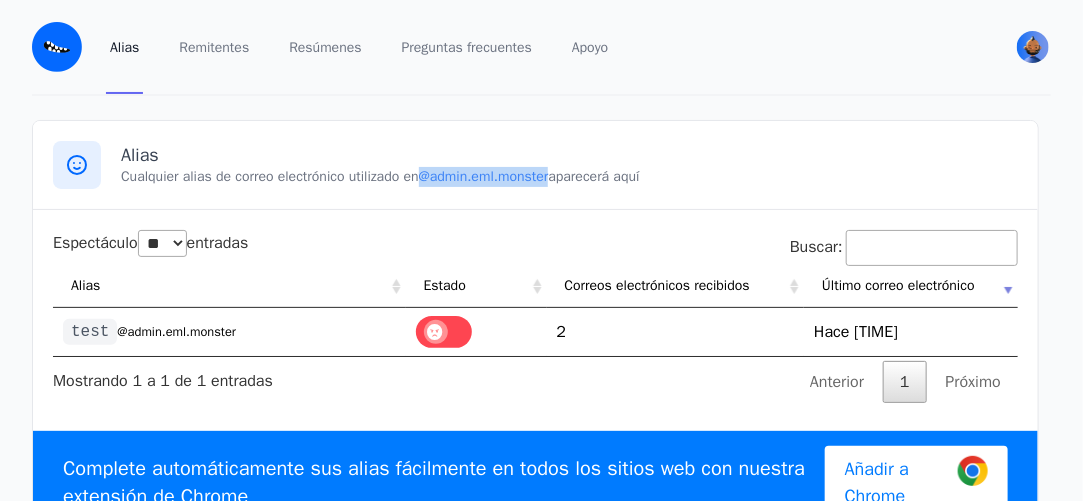 drag, startPoint x: 420, startPoint y: 181, endPoint x: 562, endPoint y: 185, distance: 142.05632 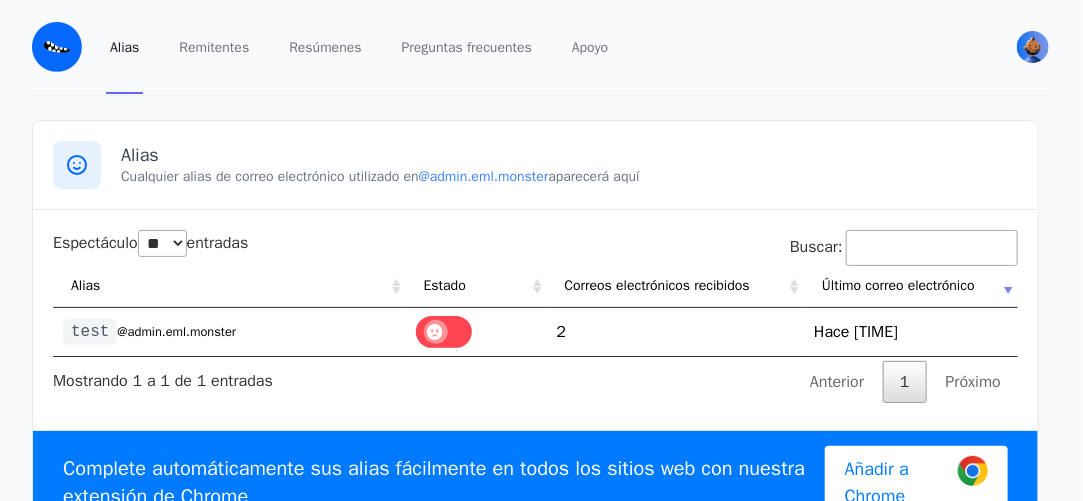 click on "Complete automáticamente sus alias fácilmente en todos los sitios web con nuestra extensión de Chrome" at bounding box center [444, 483] 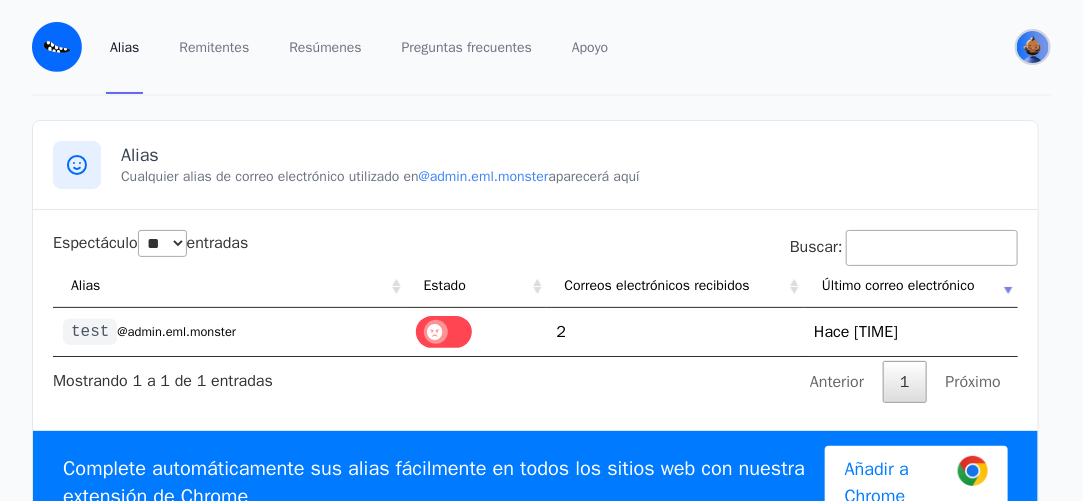 click at bounding box center (1033, 47) 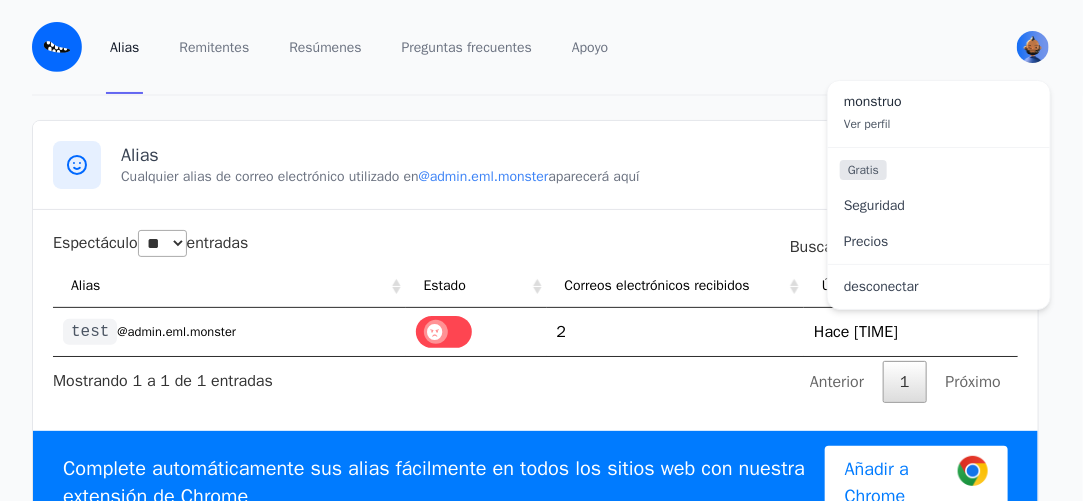 click on "Ver perfil" at bounding box center (867, 124) 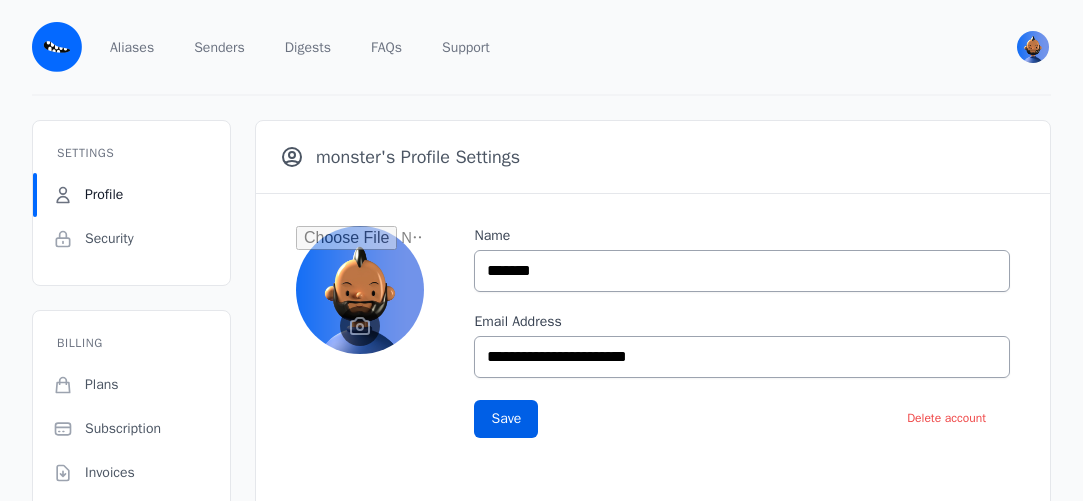 scroll, scrollTop: 0, scrollLeft: 0, axis: both 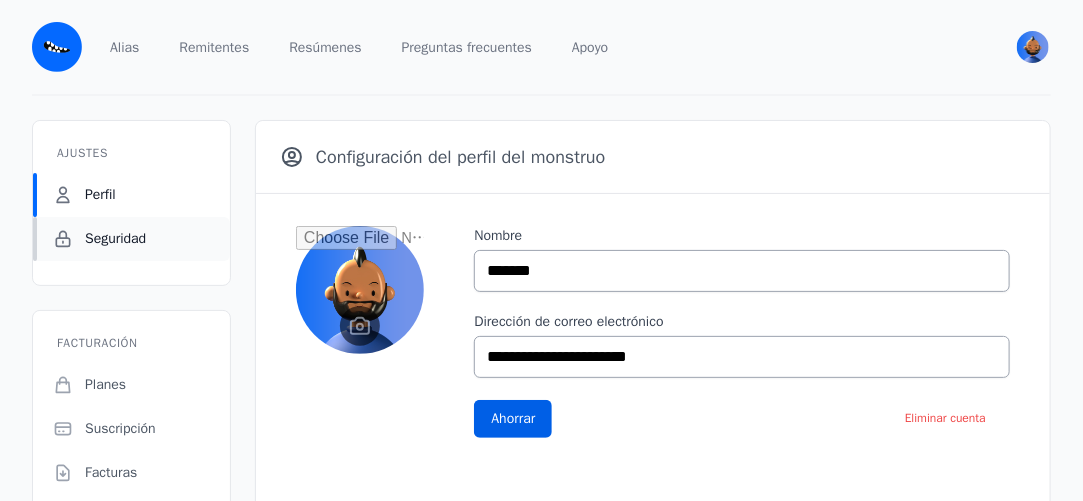 click on "Seguridad" at bounding box center (115, 238) 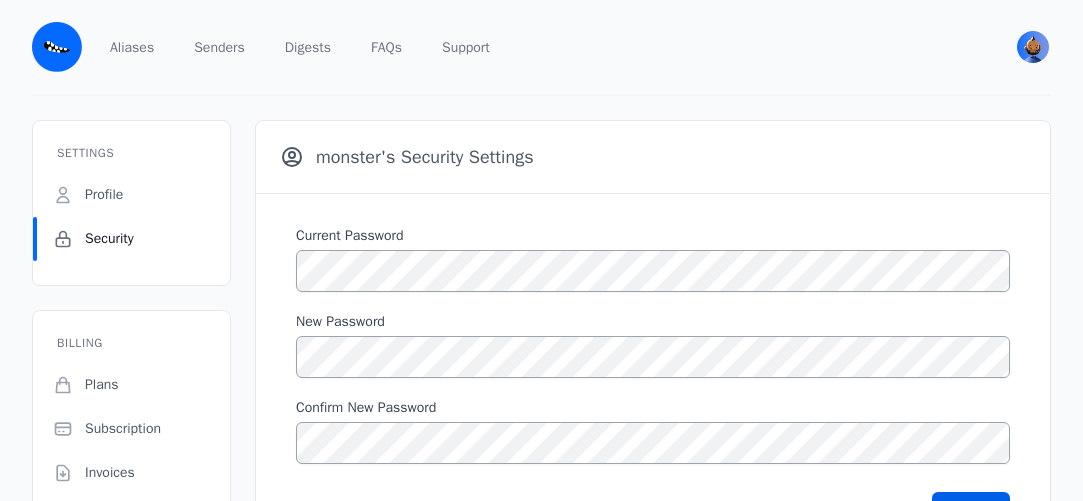 scroll, scrollTop: 0, scrollLeft: 0, axis: both 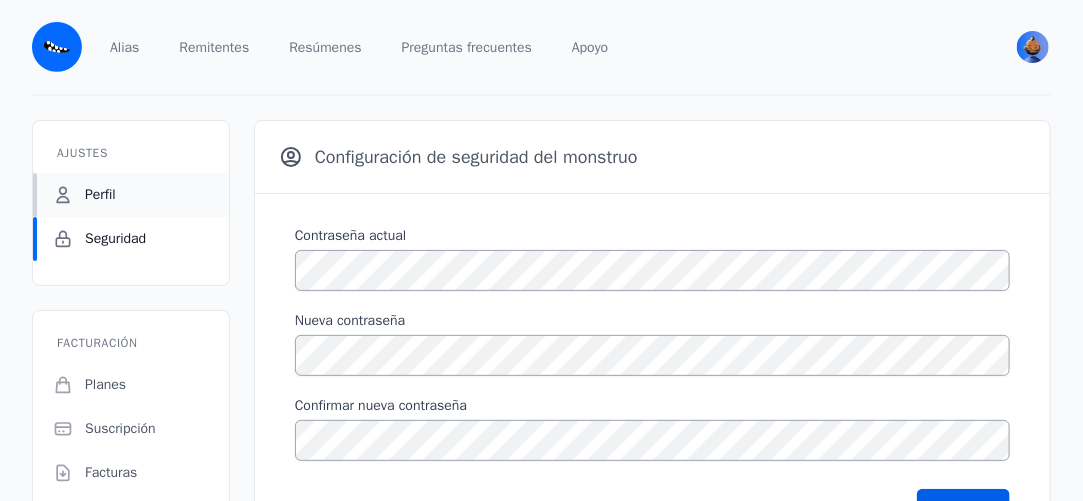 click on "Perfil" at bounding box center [131, 195] 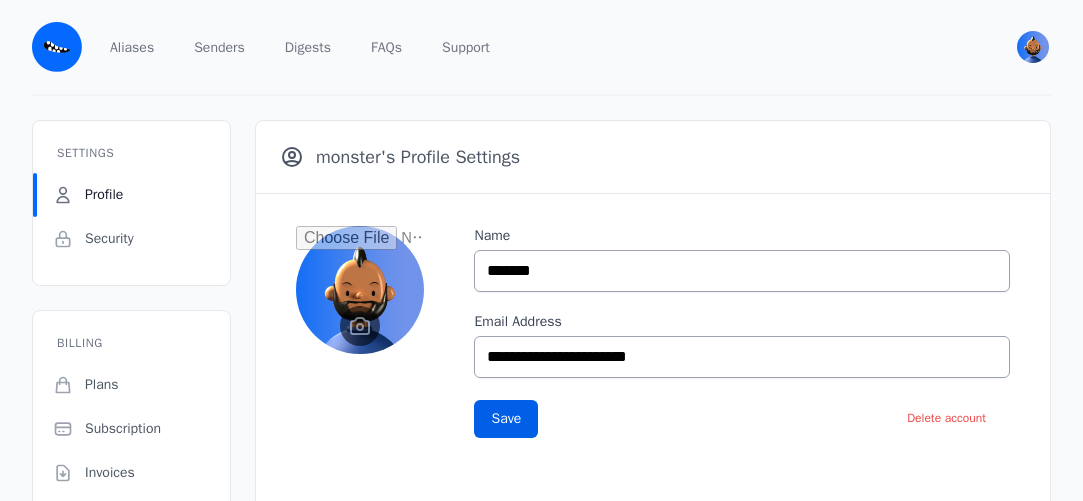 scroll, scrollTop: 0, scrollLeft: 0, axis: both 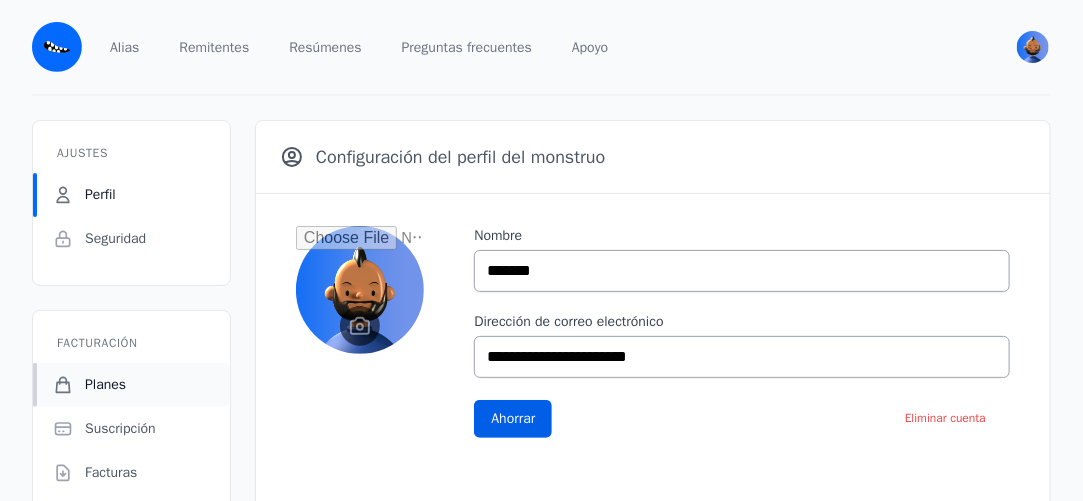 click on "Planes" at bounding box center [131, 385] 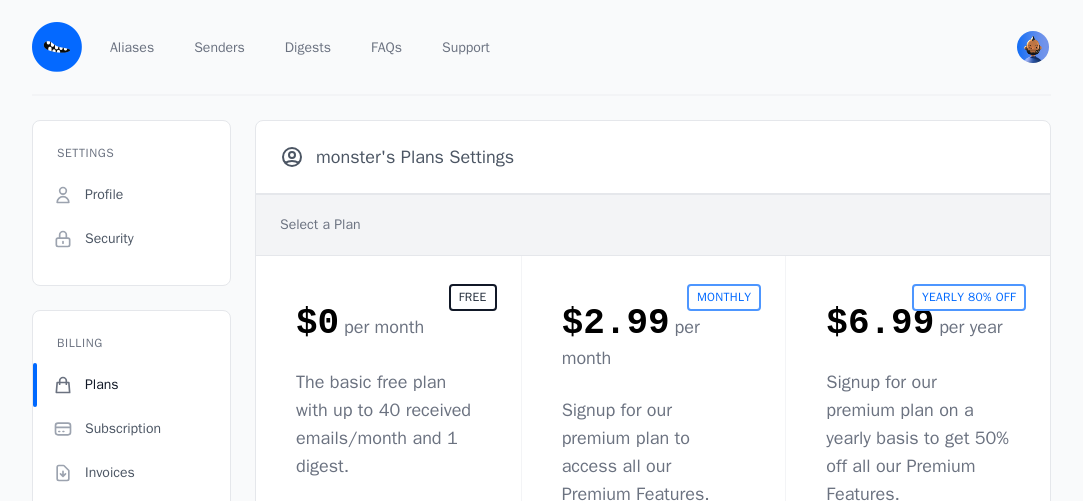 scroll, scrollTop: 0, scrollLeft: 0, axis: both 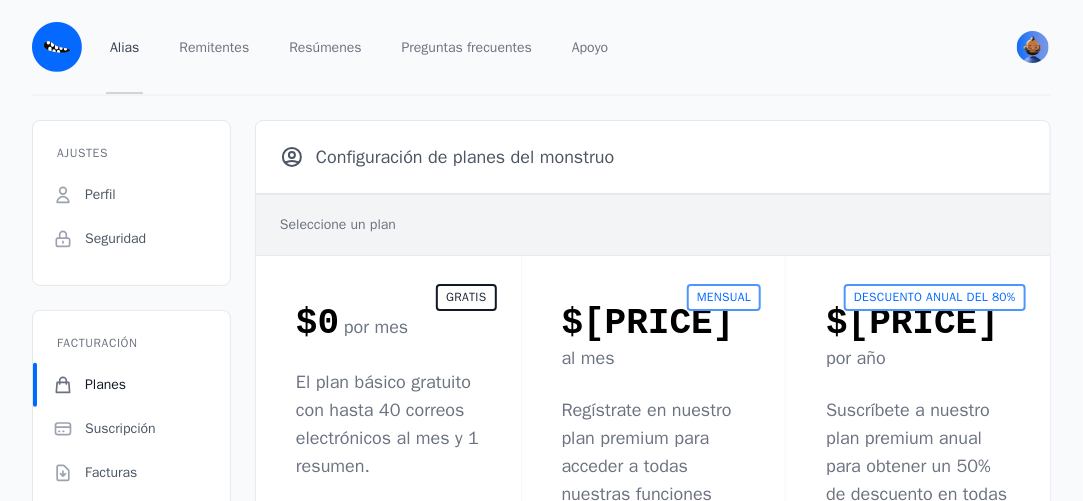 click on "Alias" at bounding box center (124, 47) 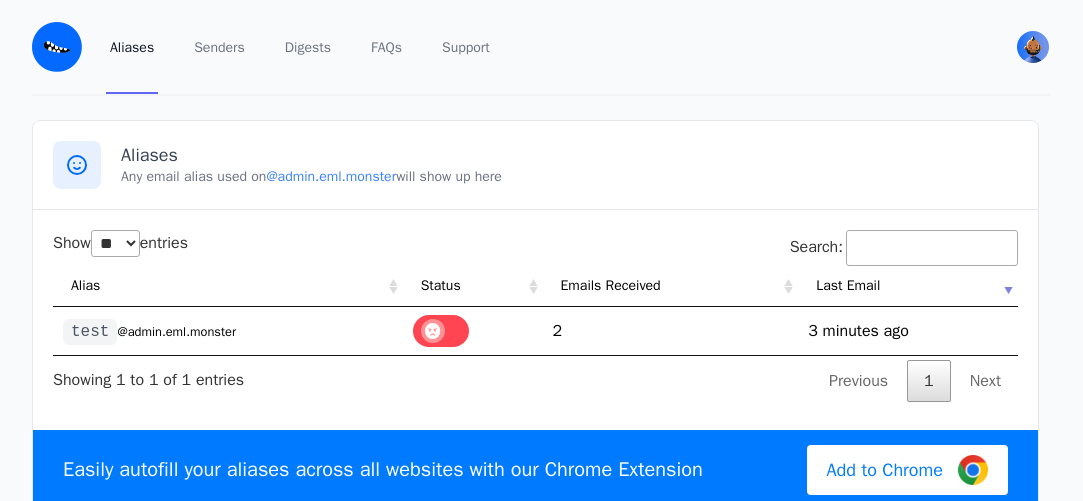 select on "**" 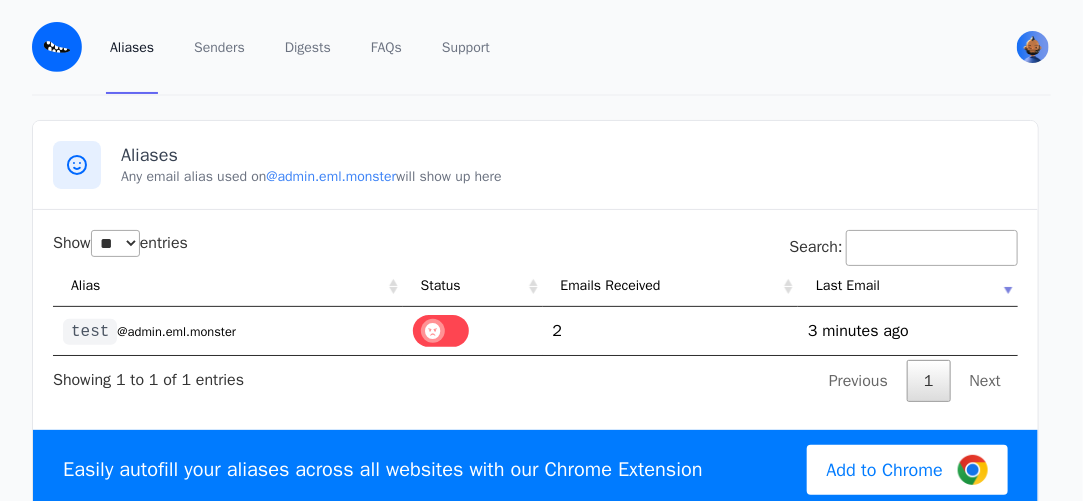 scroll, scrollTop: 0, scrollLeft: 0, axis: both 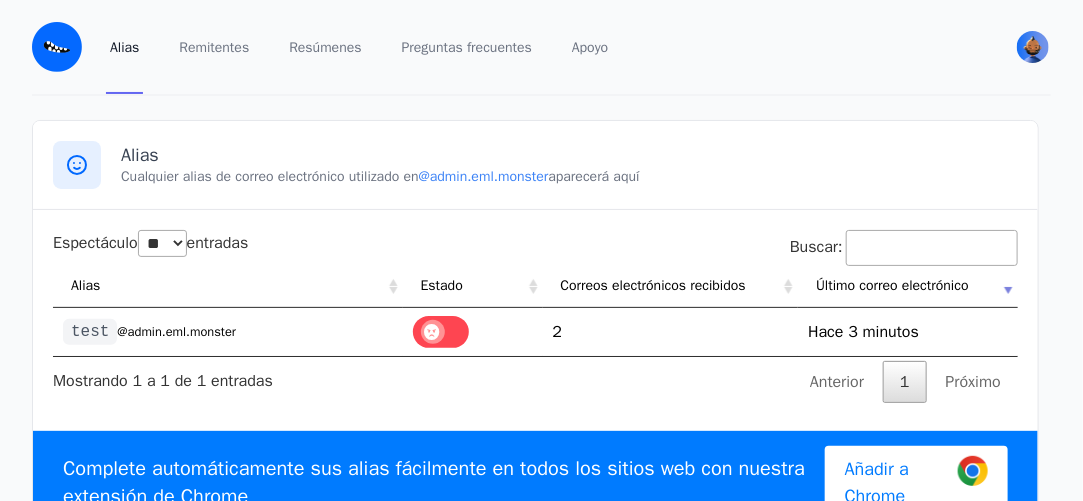 click on "2" at bounding box center (671, 332) 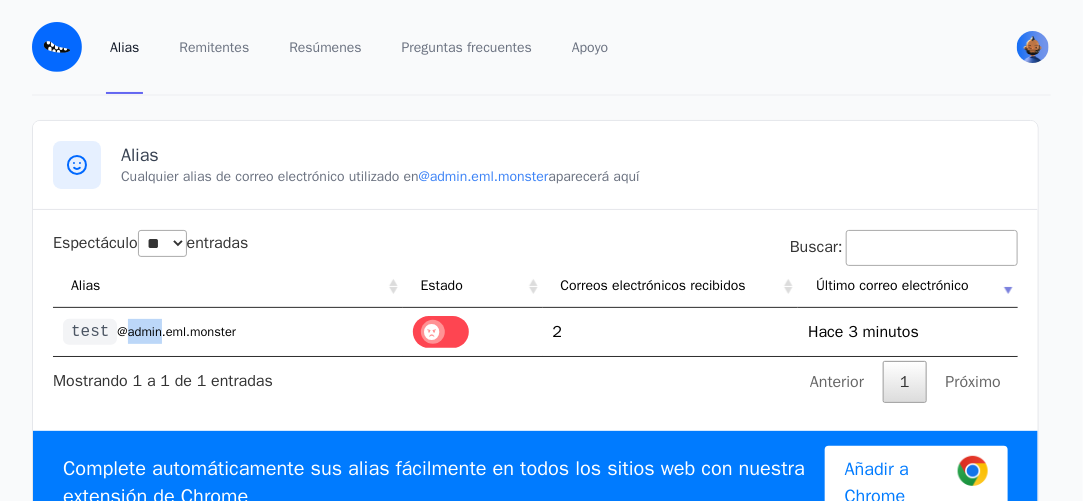 click on "@admin.eml.monster" at bounding box center (176, 332) 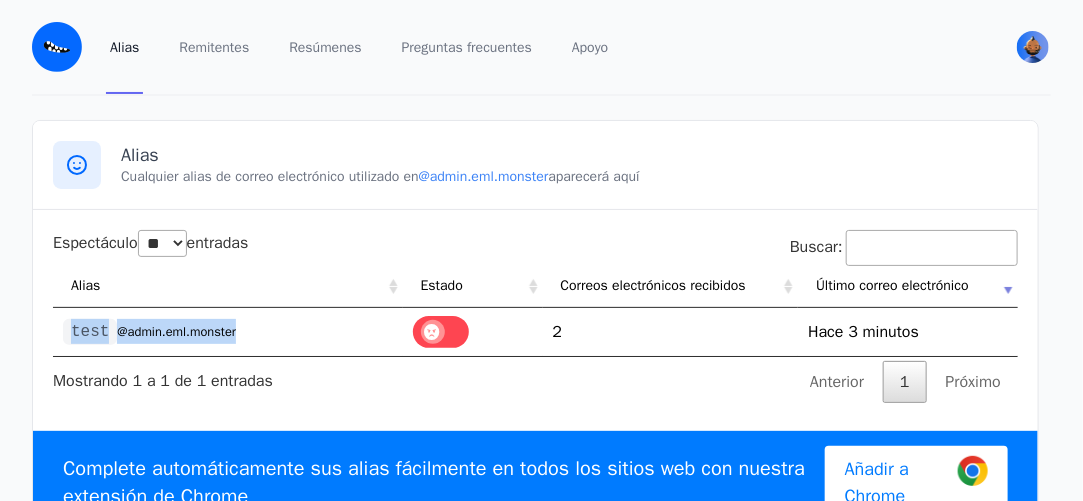 click on "@admin.eml.monster" at bounding box center [176, 332] 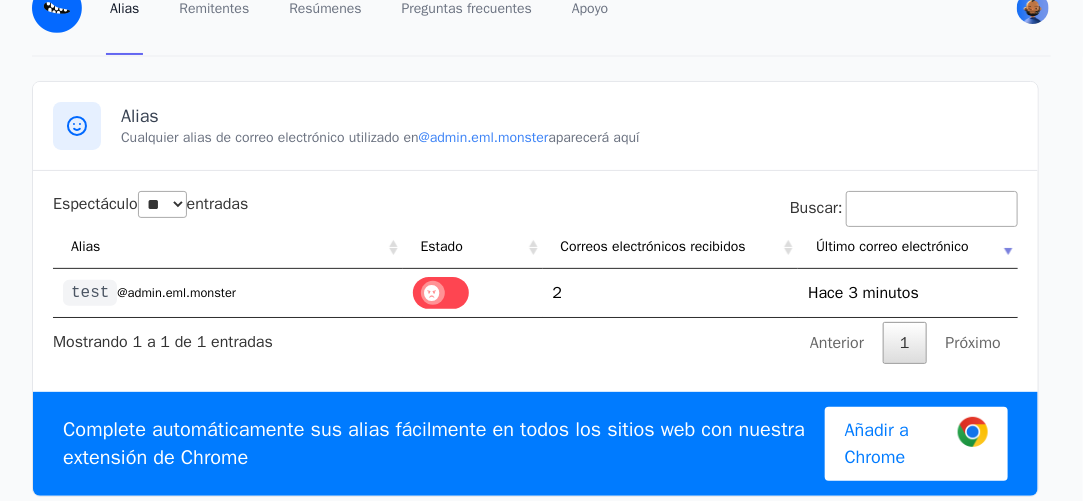 scroll, scrollTop: 0, scrollLeft: 0, axis: both 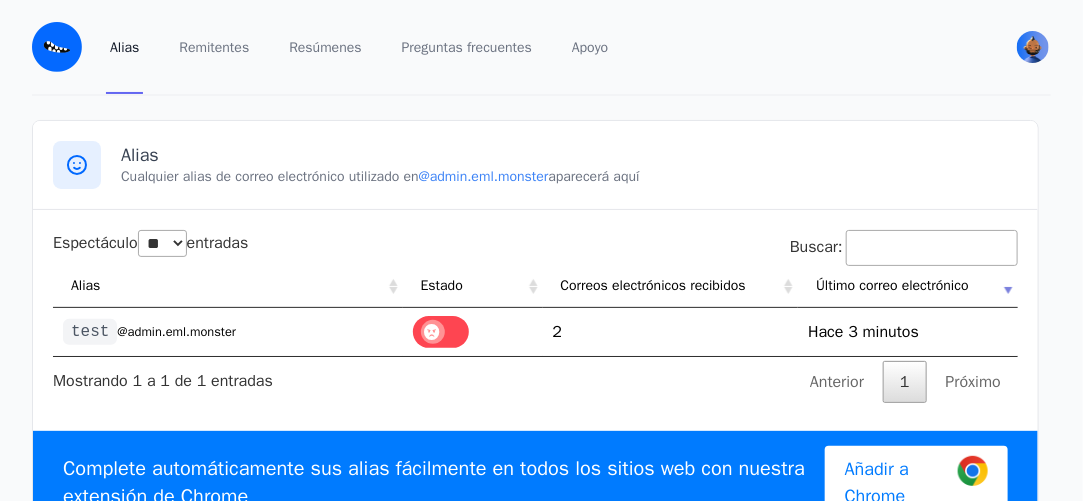 click at bounding box center [77, 165] 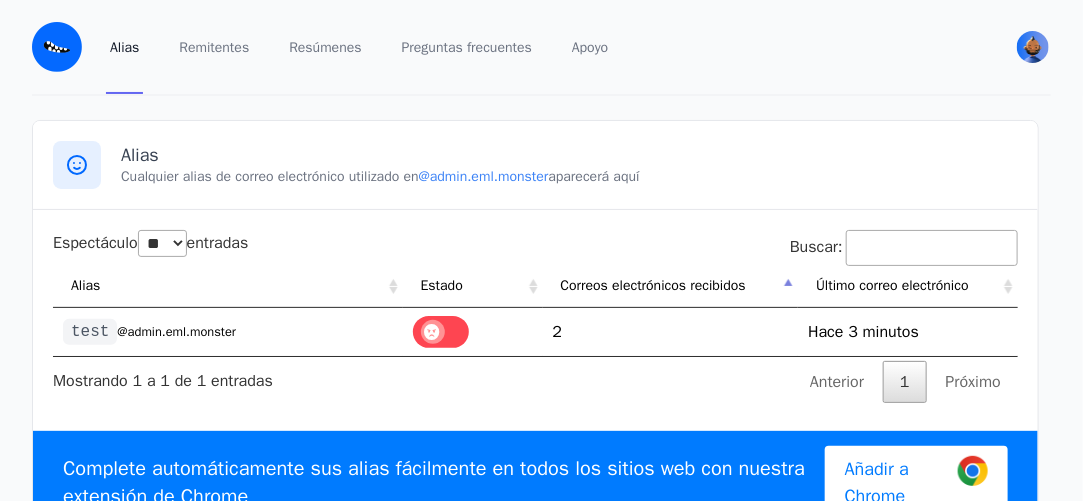 click on "Correos electrónicos recibidos" at bounding box center (671, 287) 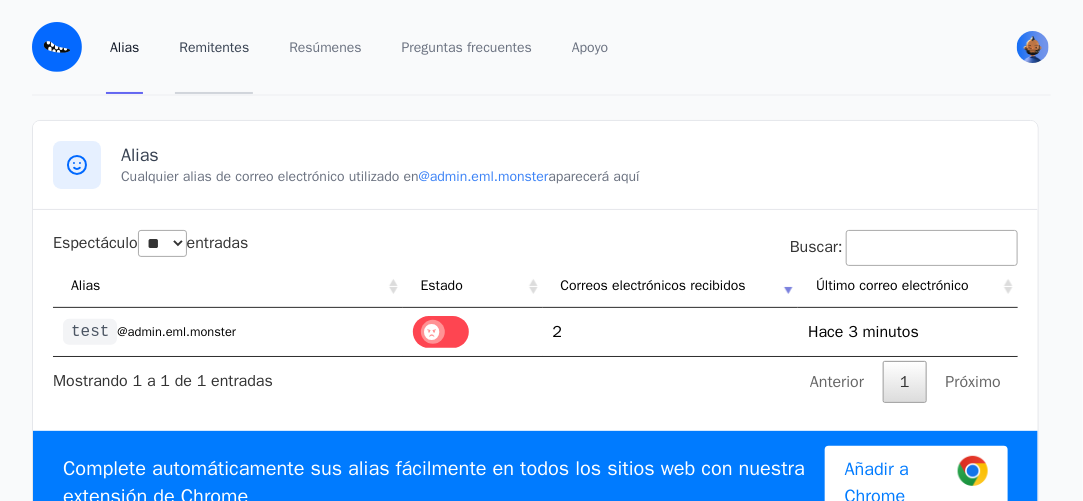 click on "Remitentes" at bounding box center [214, 47] 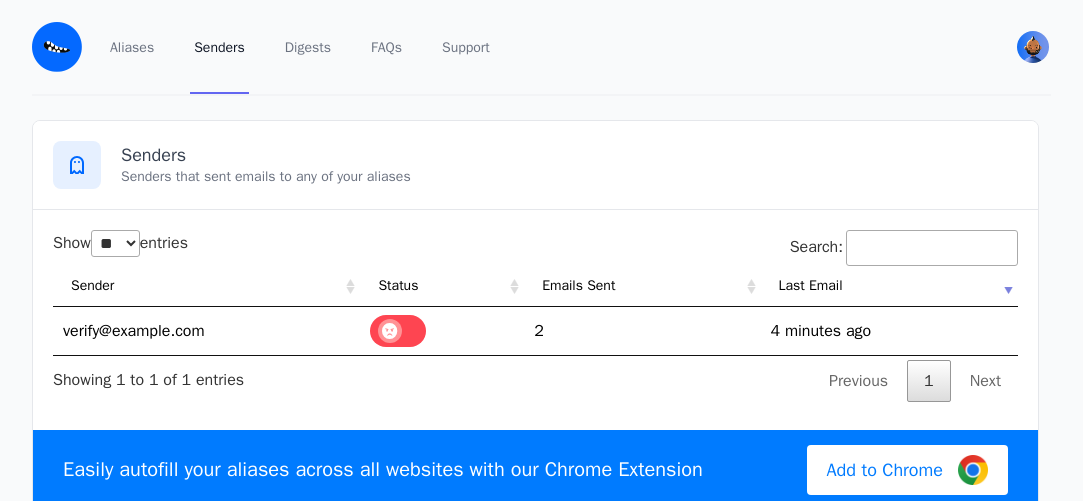select on "**" 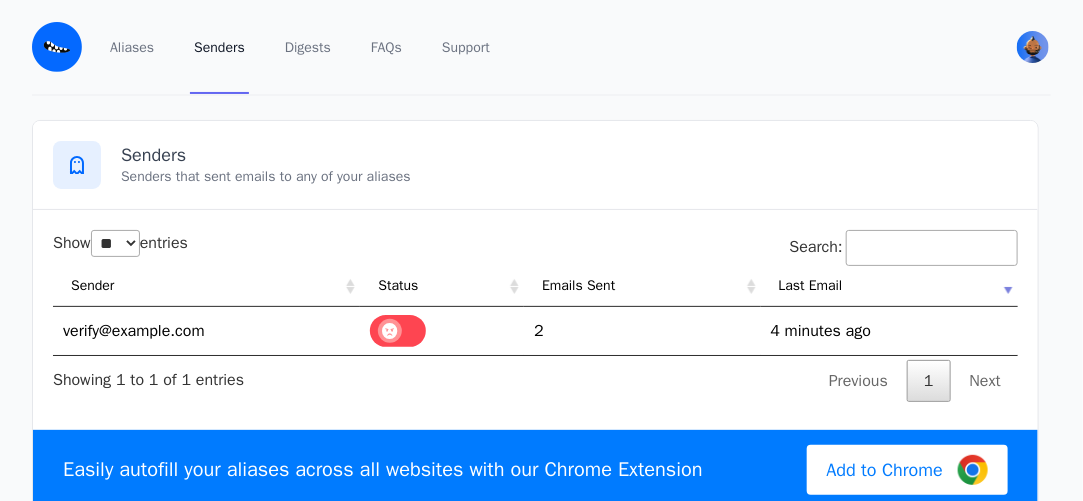 scroll, scrollTop: 0, scrollLeft: 0, axis: both 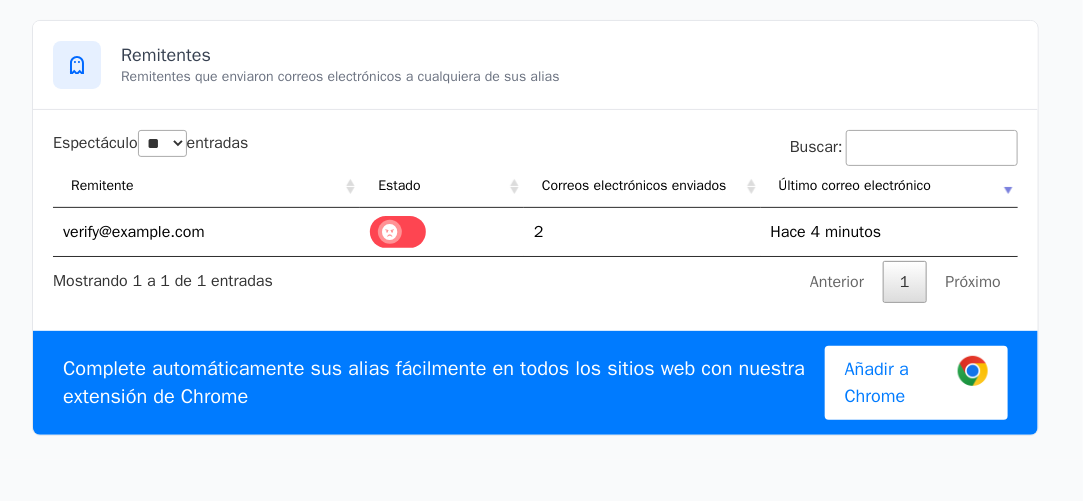 click on "2" at bounding box center (539, 232) 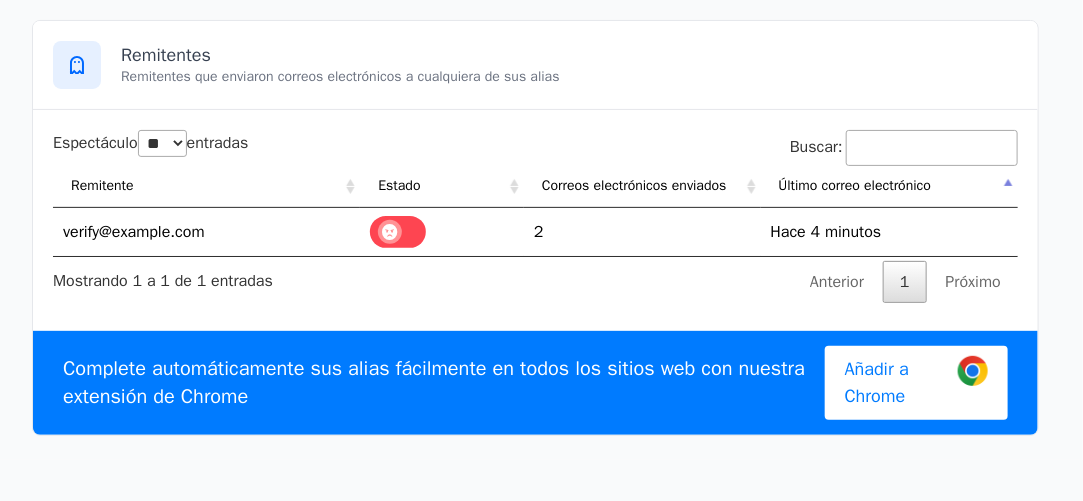 click on "Último correo electrónico" at bounding box center (889, 187) 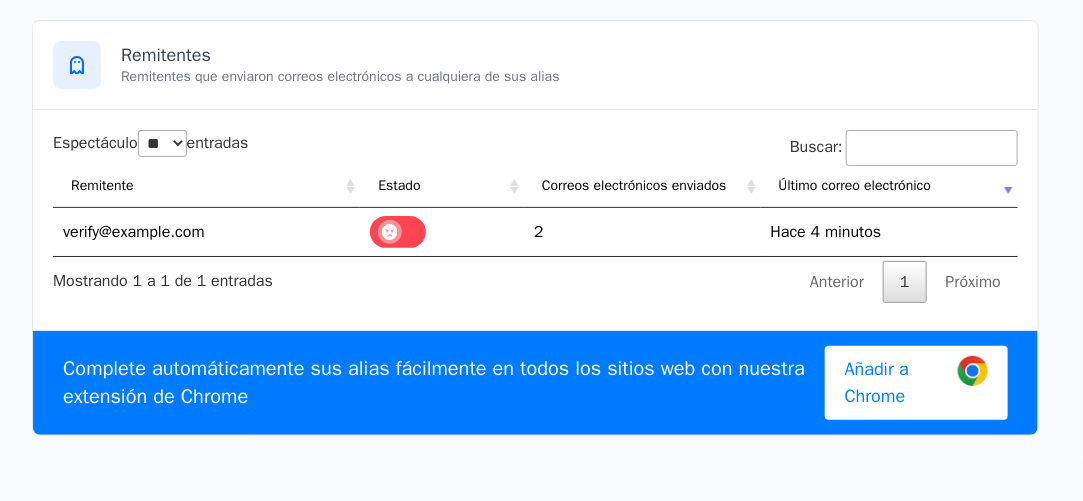 click on "1" at bounding box center [905, 282] 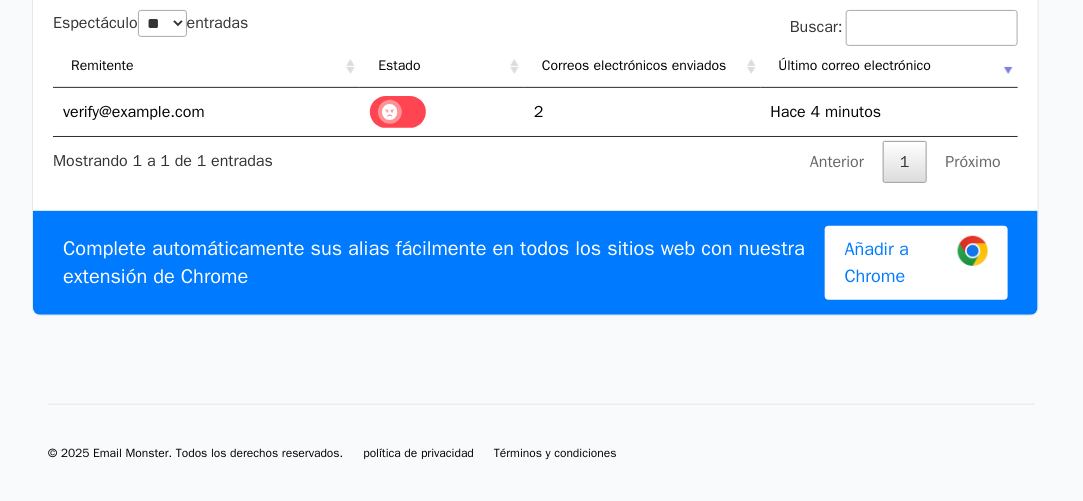 scroll, scrollTop: 0, scrollLeft: 0, axis: both 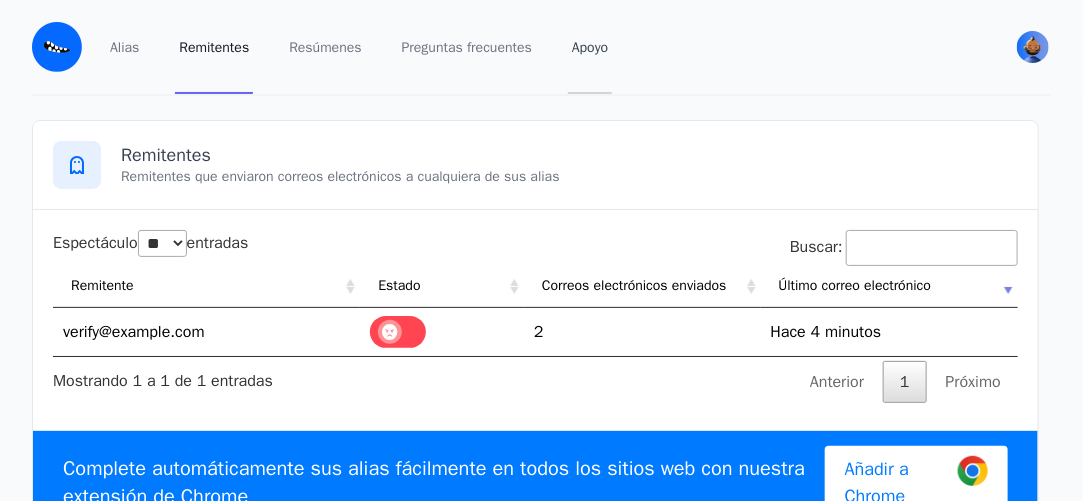 click on "Apoyo" at bounding box center [590, 47] 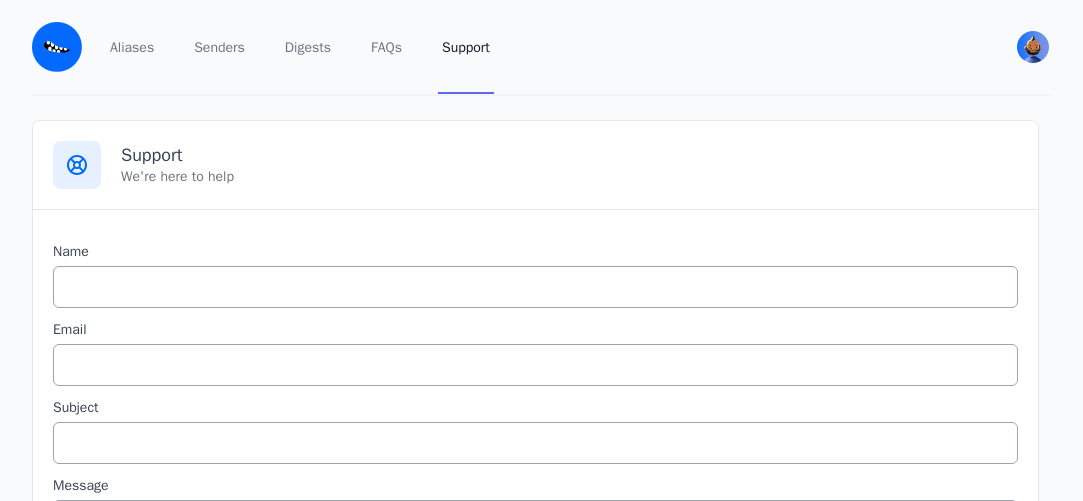 scroll, scrollTop: 0, scrollLeft: 0, axis: both 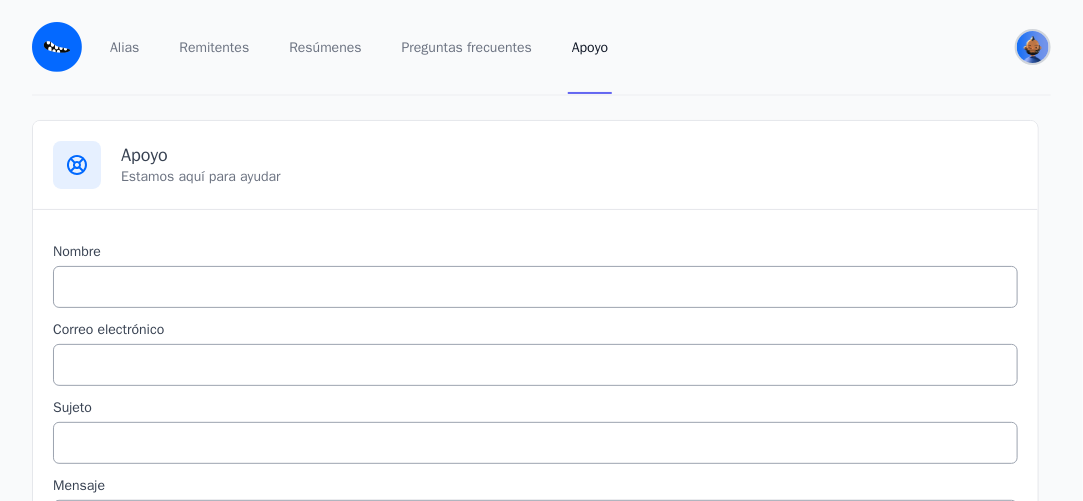 click at bounding box center (1033, 47) 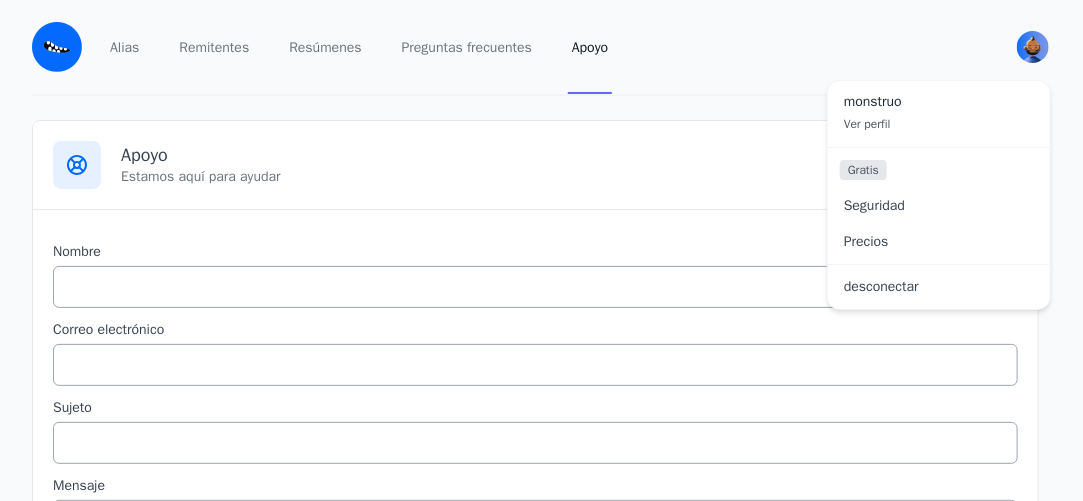 click on "monstruo" at bounding box center [873, 101] 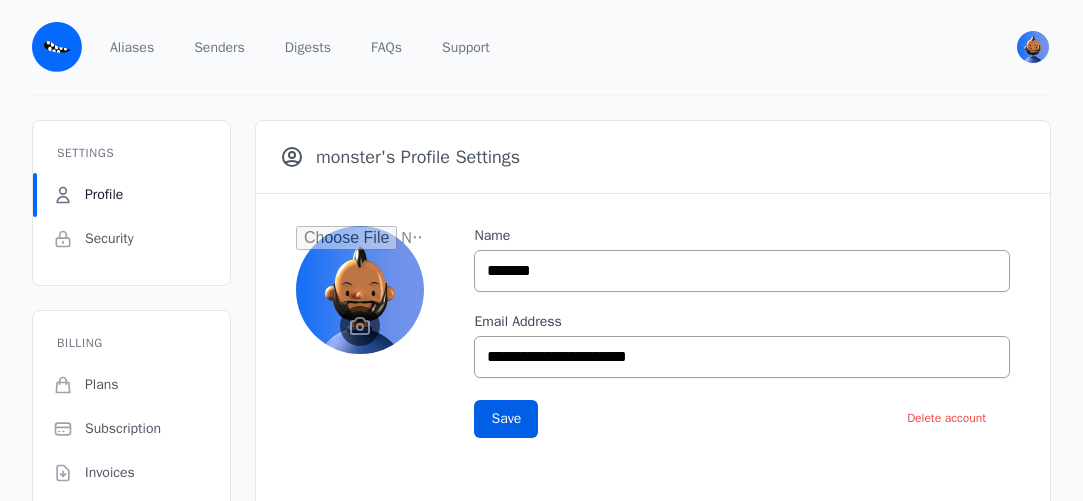 scroll, scrollTop: 0, scrollLeft: 0, axis: both 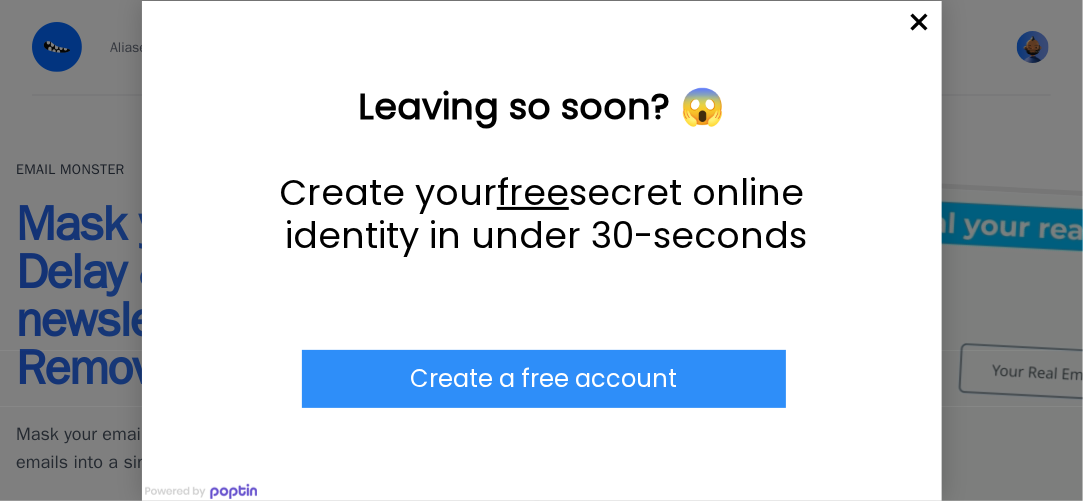 click on "×" at bounding box center (920, 23) 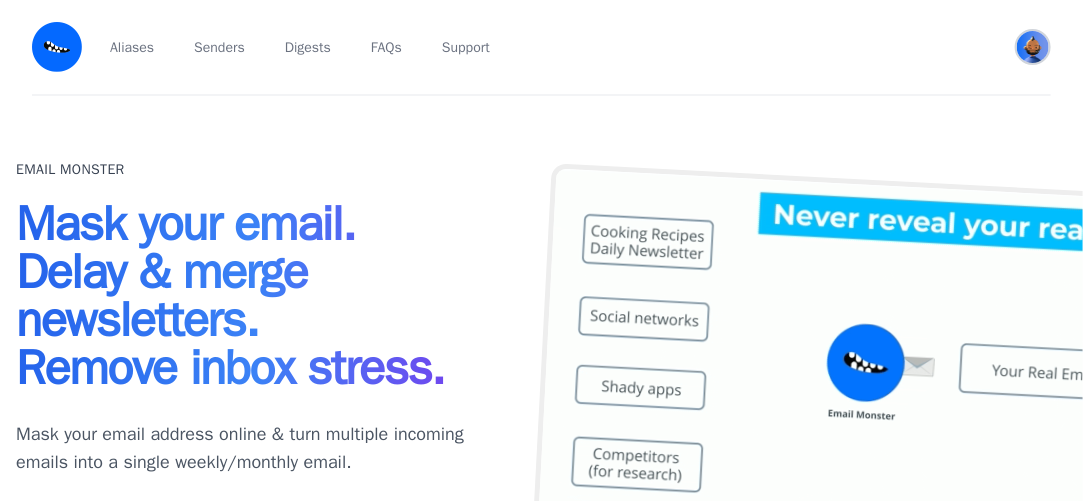 click at bounding box center (1033, 47) 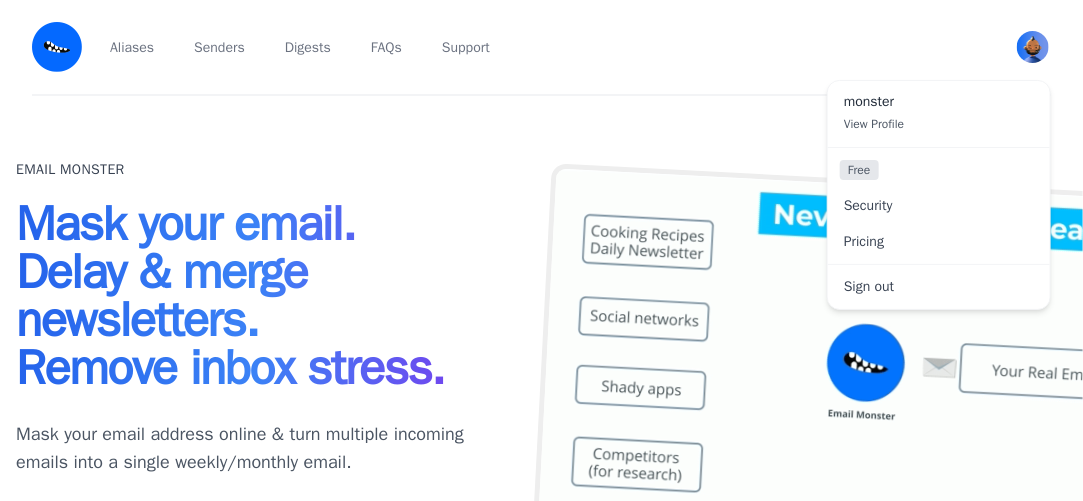 click on "monster
View Profile" at bounding box center (939, 114) 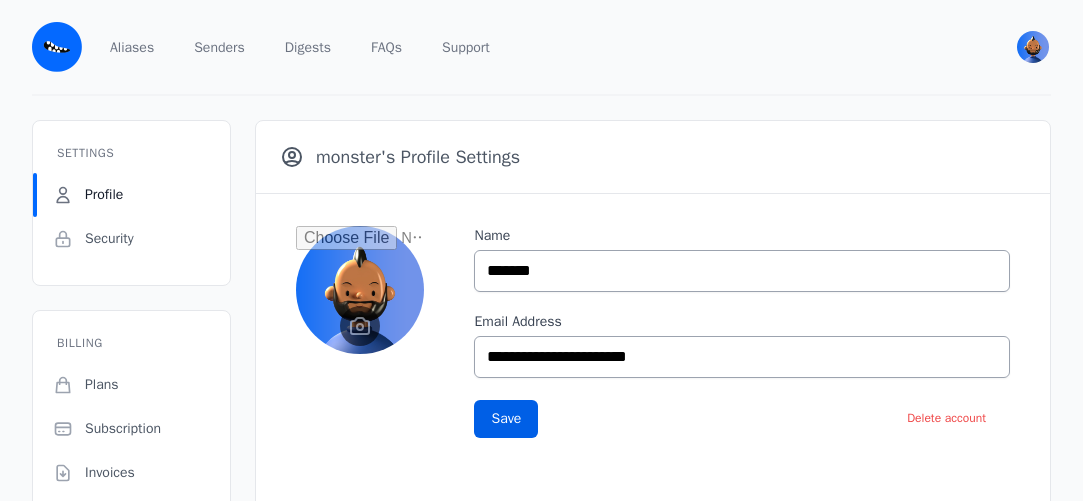 scroll, scrollTop: 0, scrollLeft: 0, axis: both 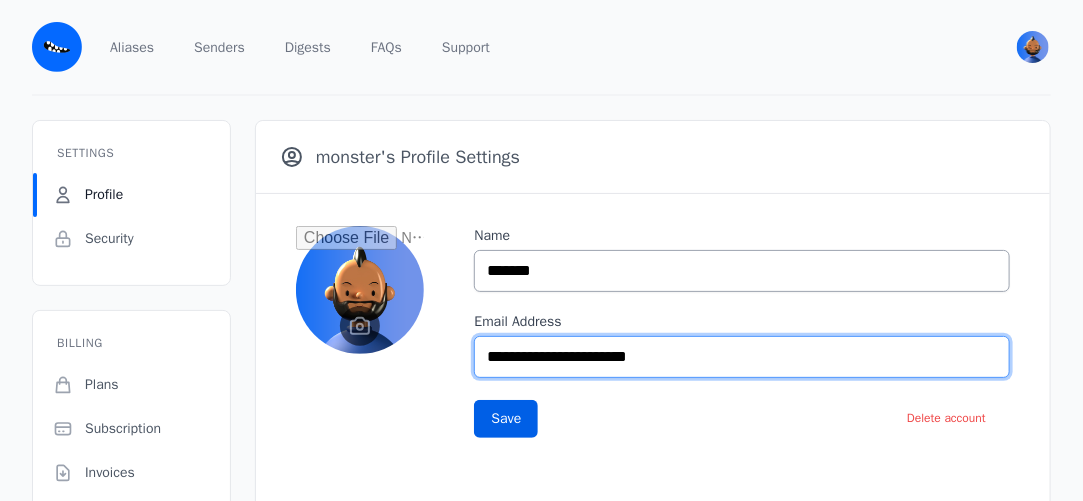 click on "**********" at bounding box center [742, 357] 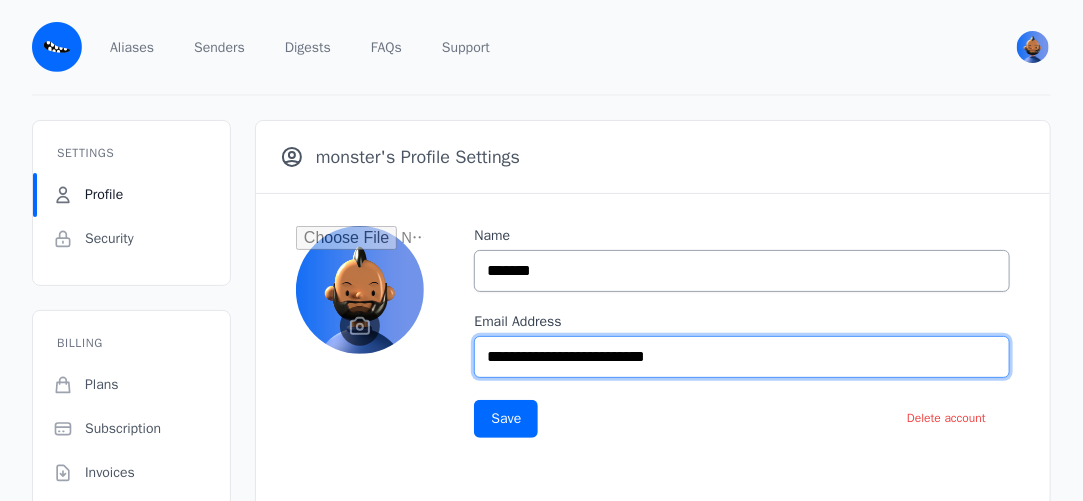type on "**********" 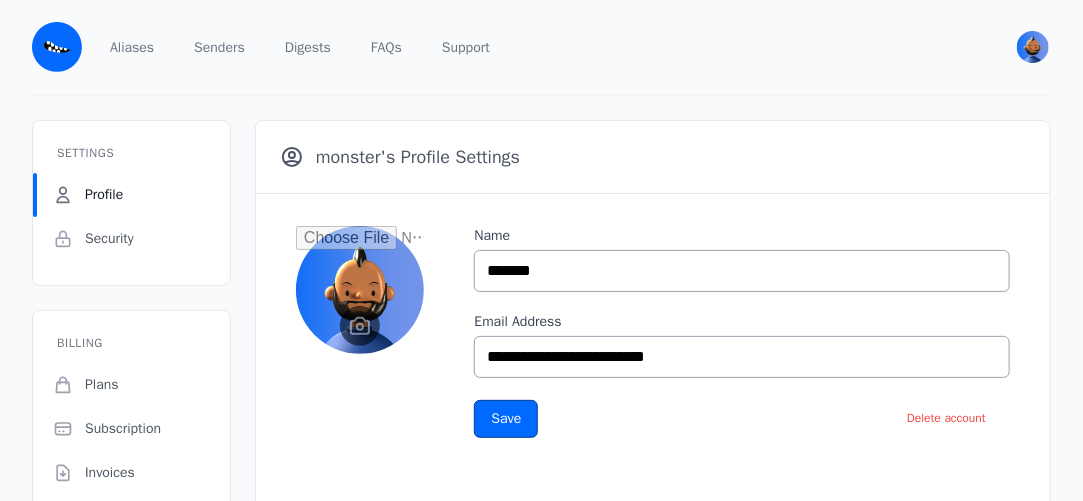click on "Save" at bounding box center (506, 419) 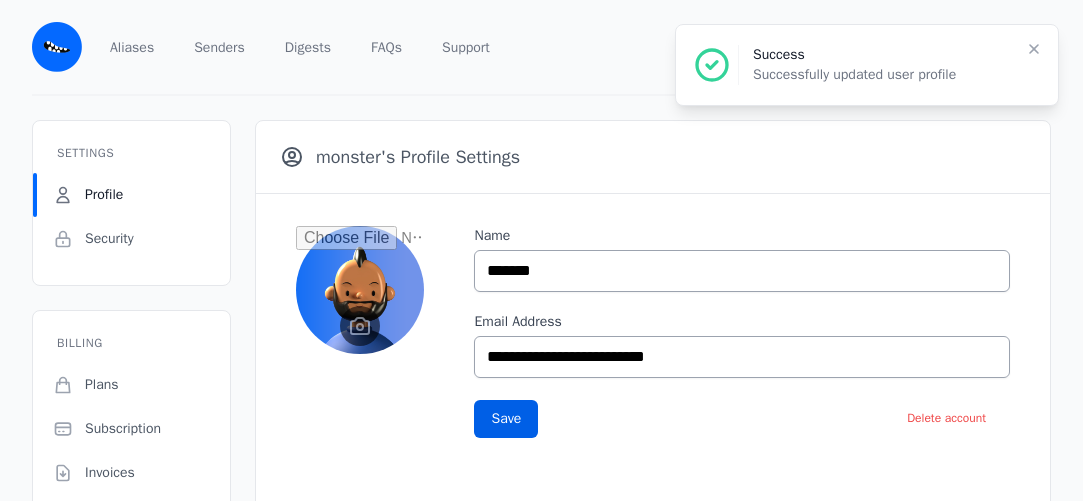 scroll, scrollTop: 0, scrollLeft: 0, axis: both 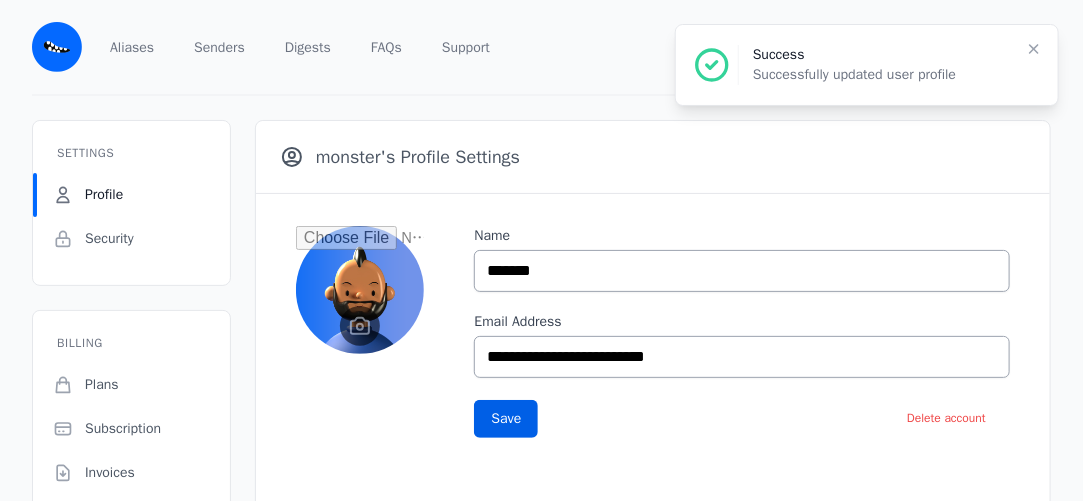 click on "Aliases
Senders
Digests
FAQs
Support" at bounding box center (542, 47) 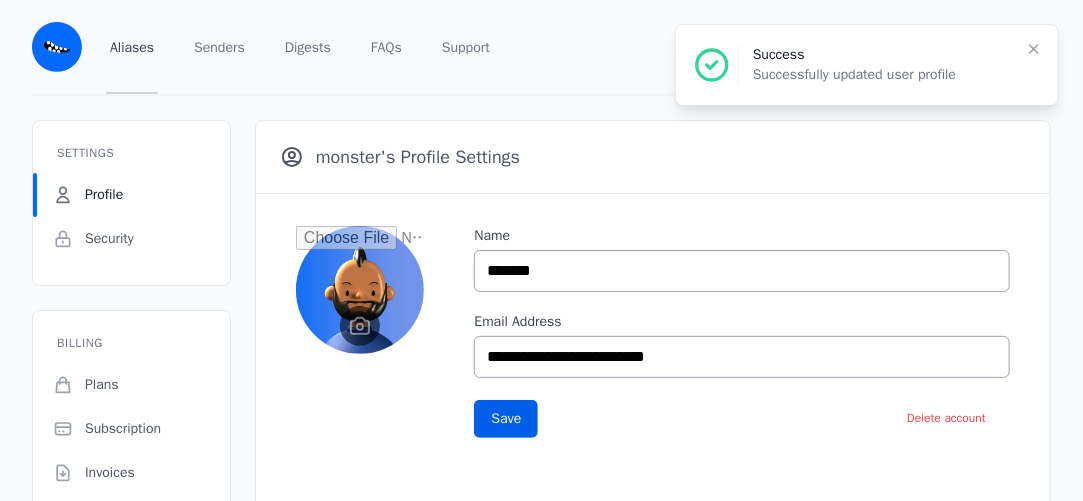 click on "Aliases" at bounding box center (132, 47) 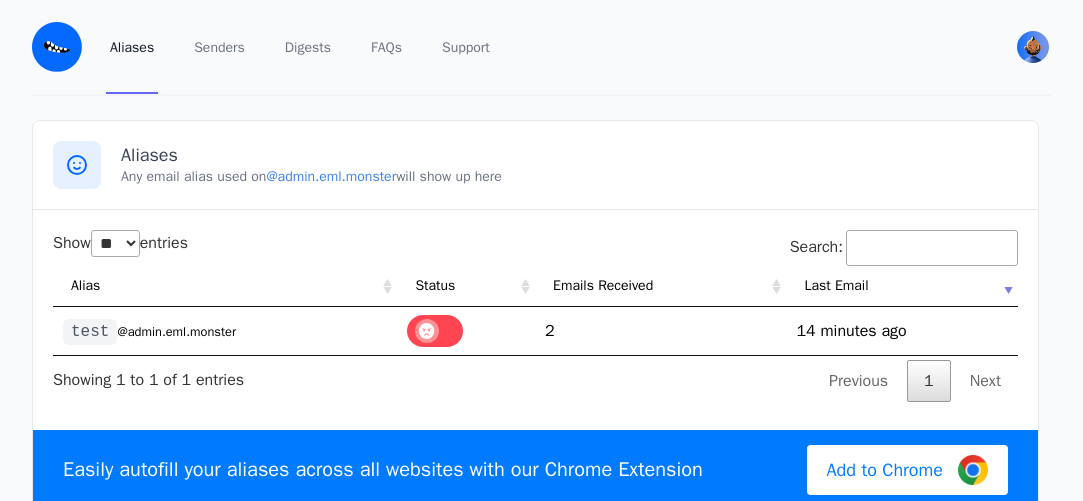select on "**" 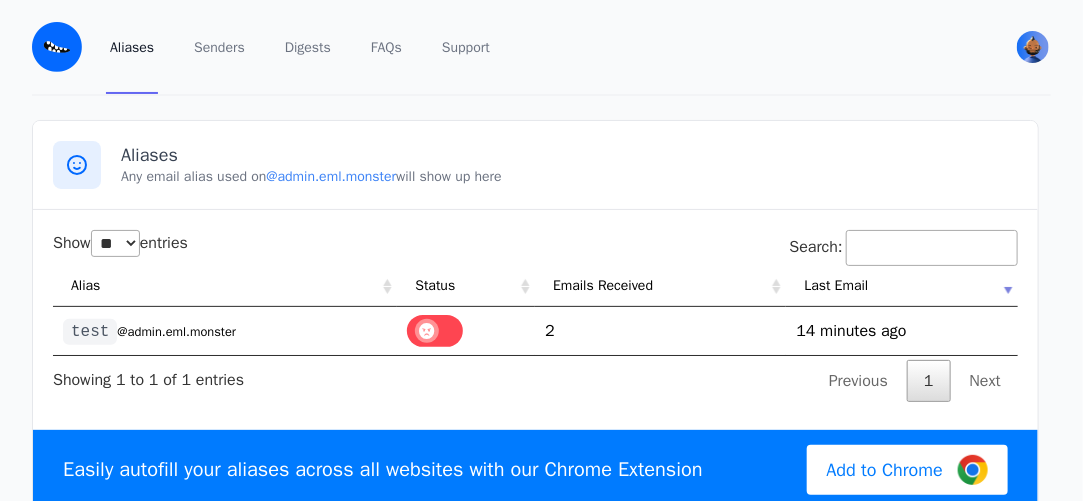 scroll, scrollTop: 0, scrollLeft: 0, axis: both 